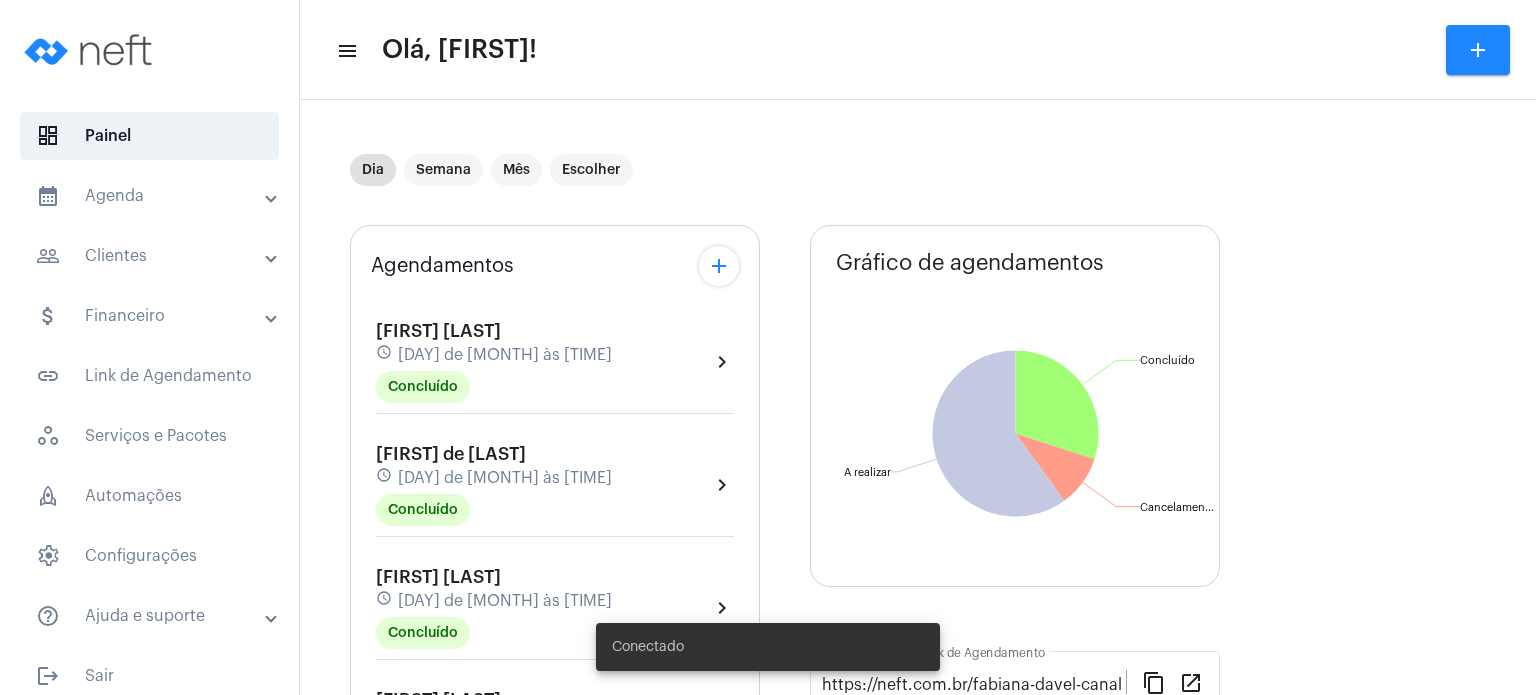 scroll, scrollTop: 0, scrollLeft: 0, axis: both 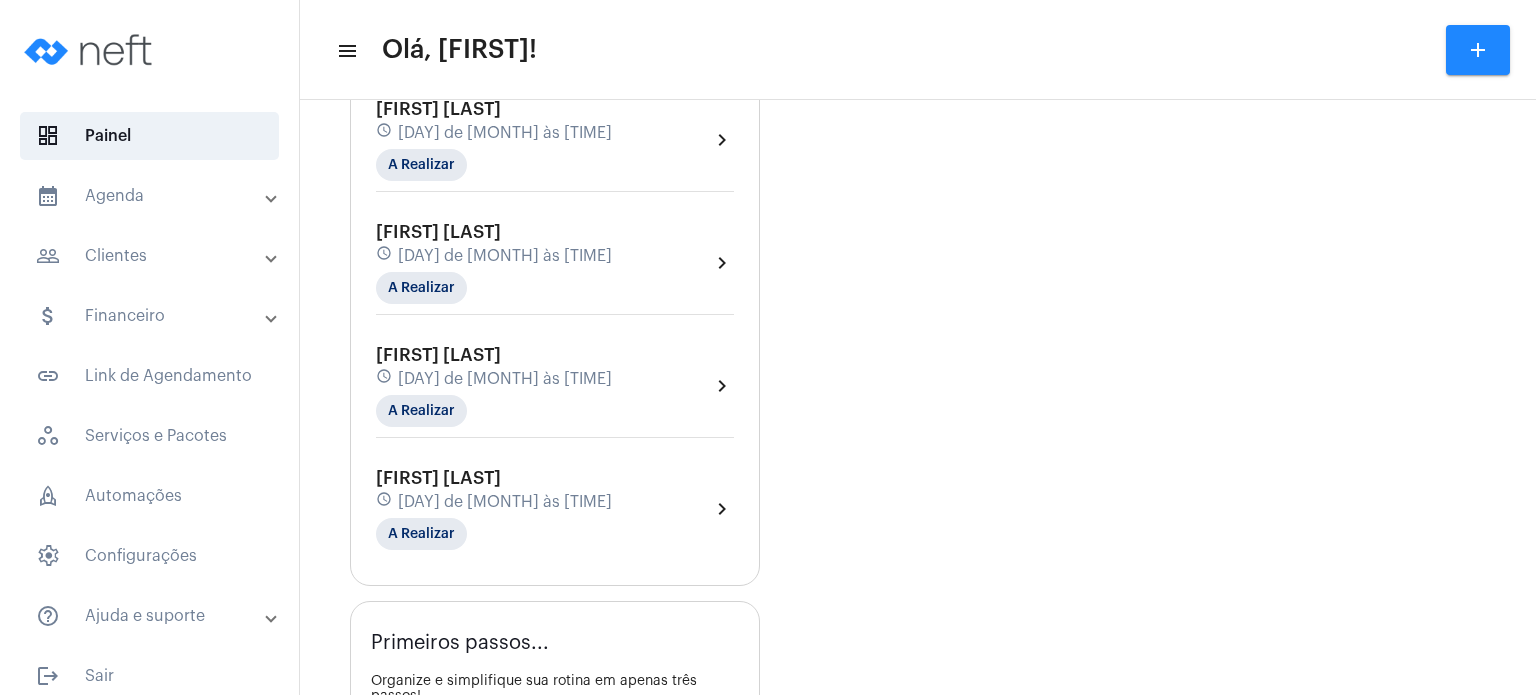 click on "[DAY] de [MONTH] às [TIME]" 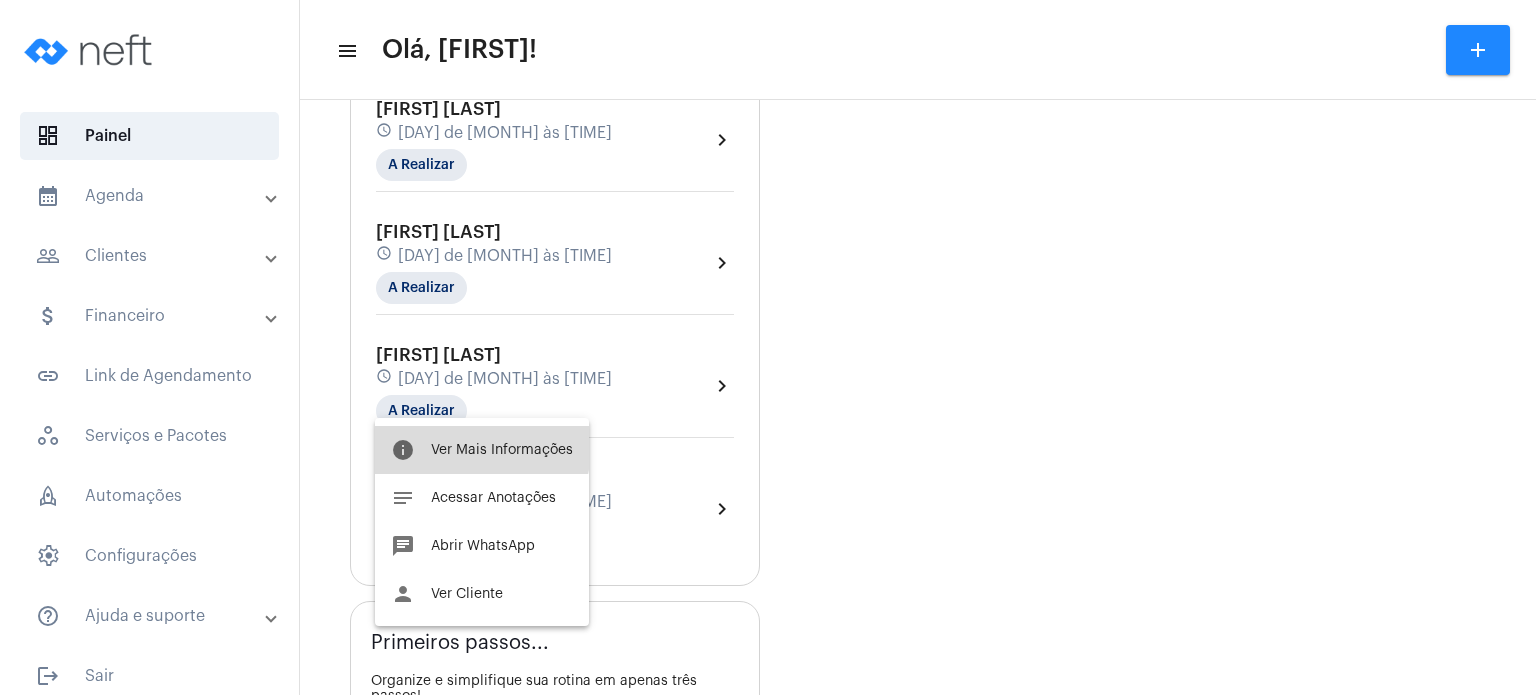 click on "info Ver Mais Informações" at bounding box center (482, 450) 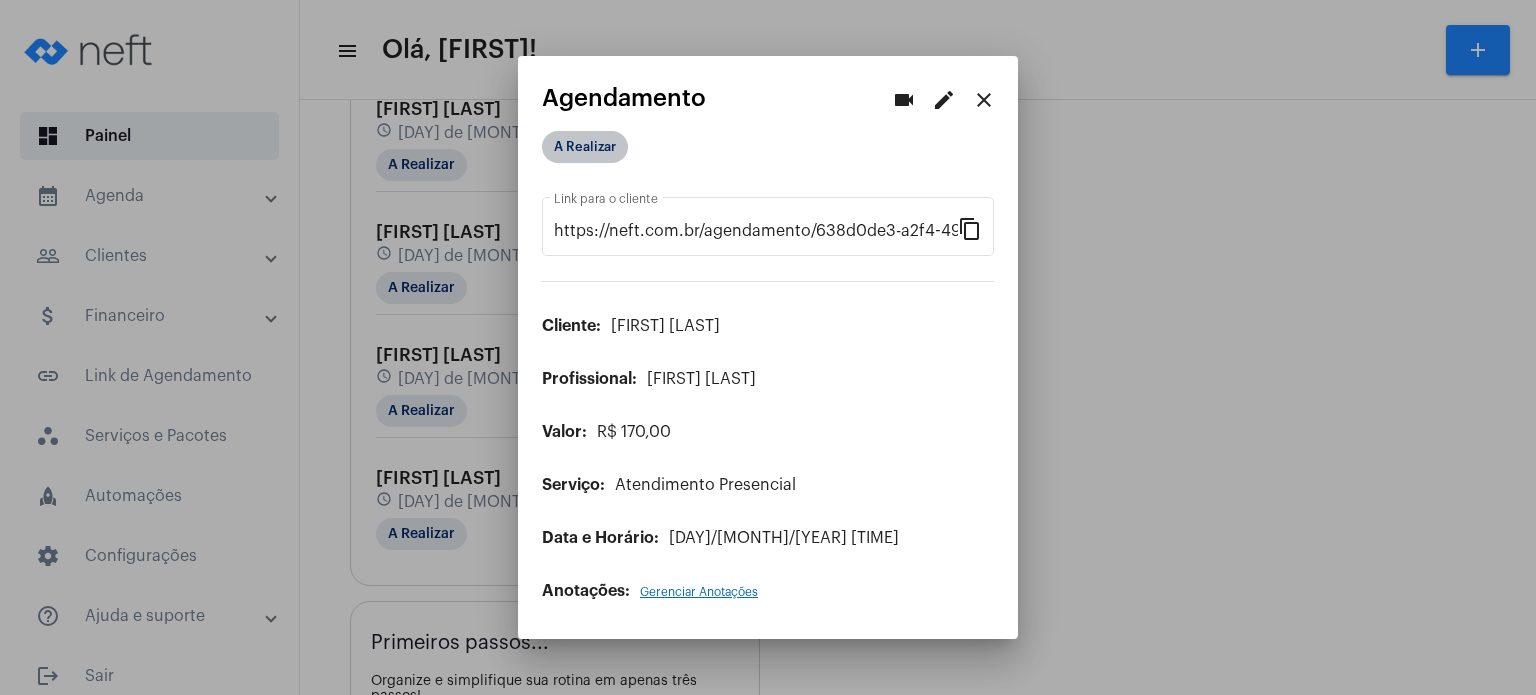 click on "A Realizar" at bounding box center (585, 147) 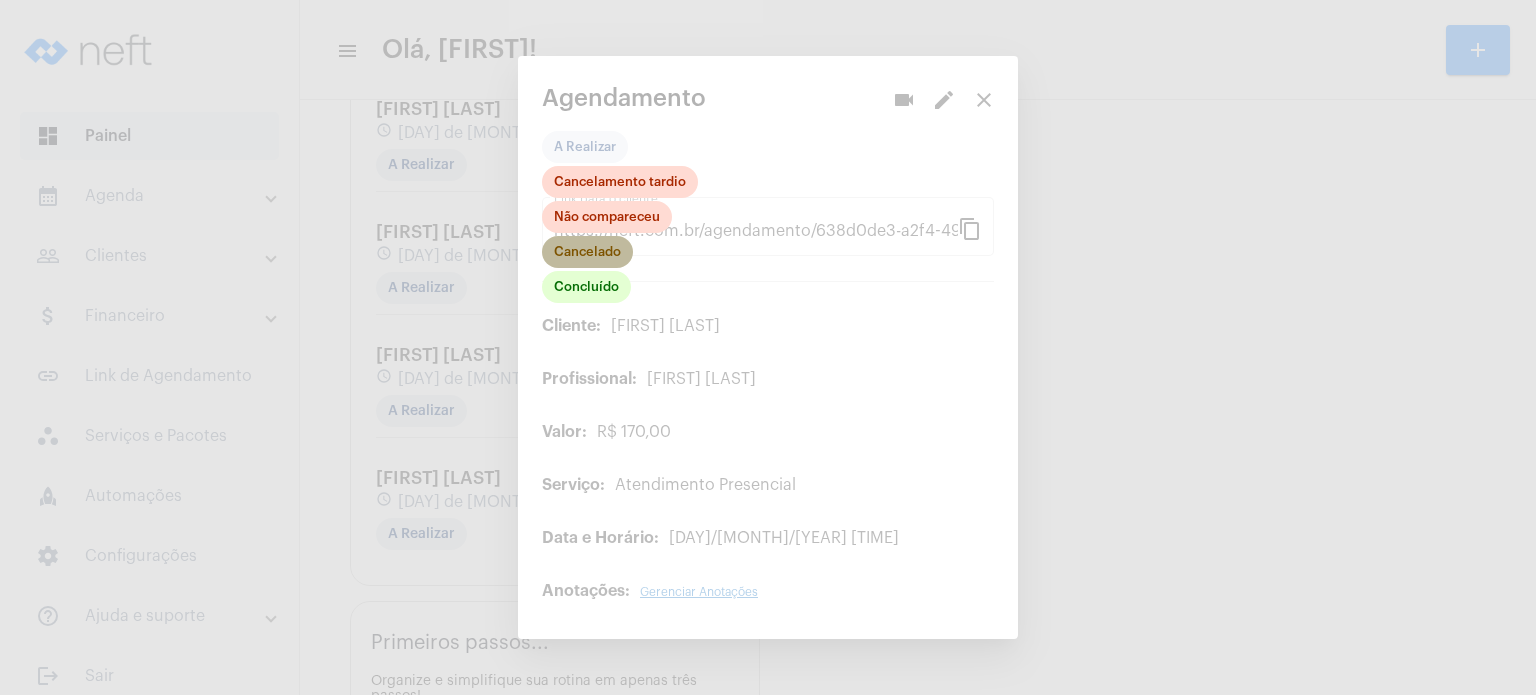 click on "Cancelado" 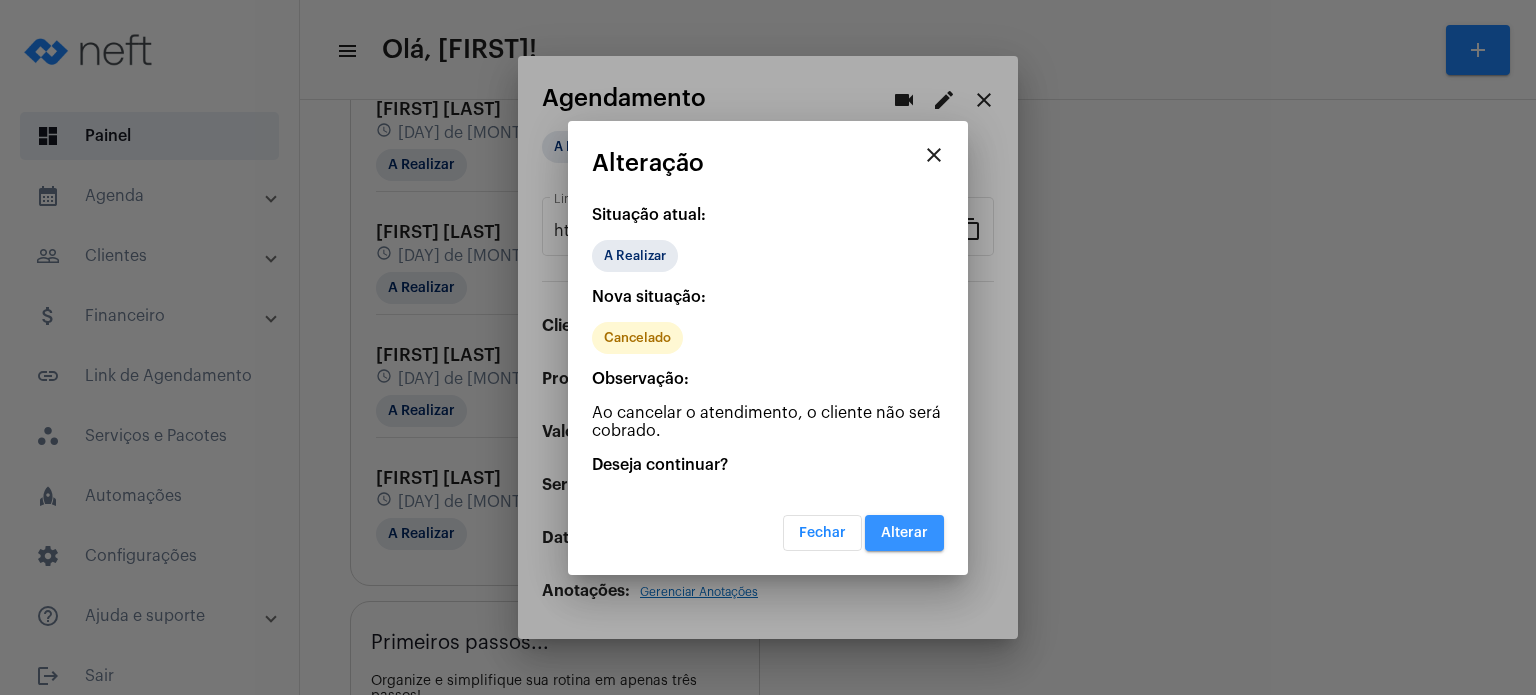 click on "Alterar" at bounding box center (904, 533) 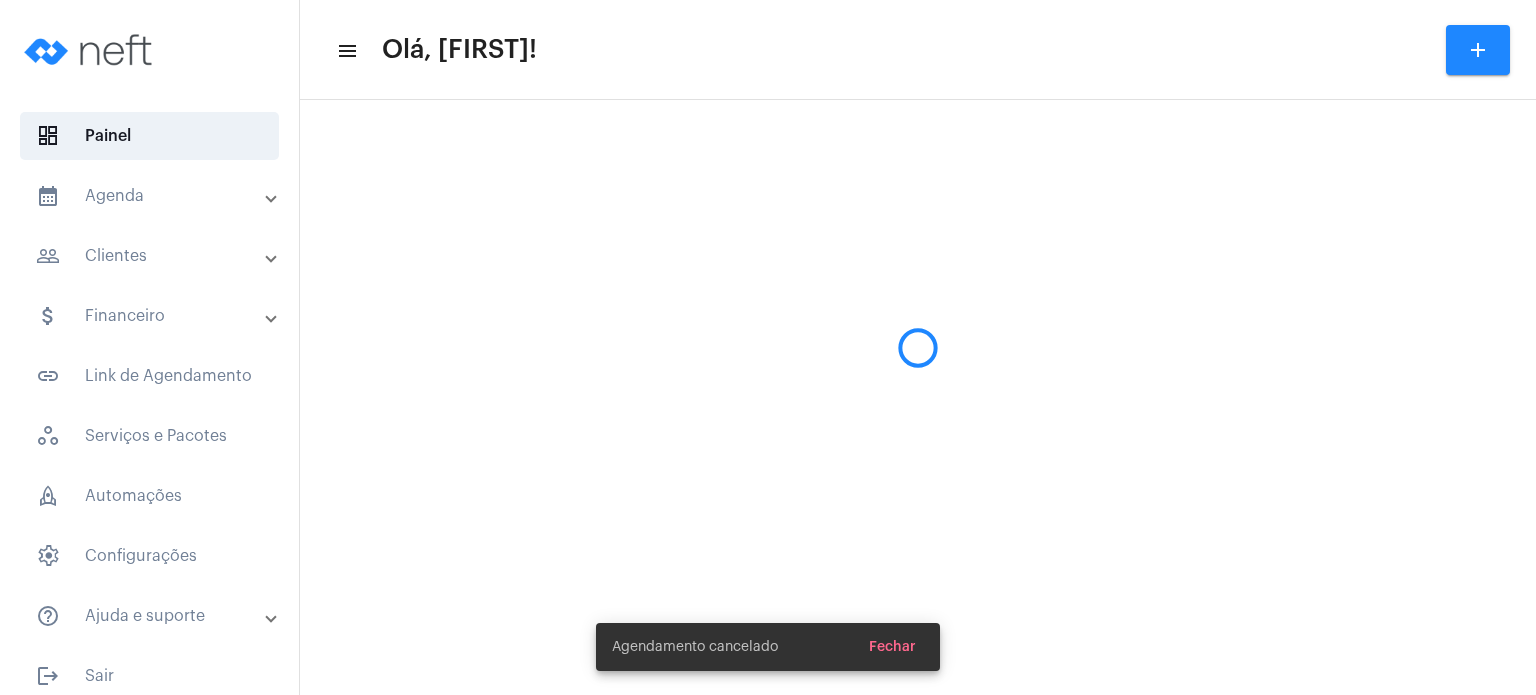 scroll, scrollTop: 0, scrollLeft: 0, axis: both 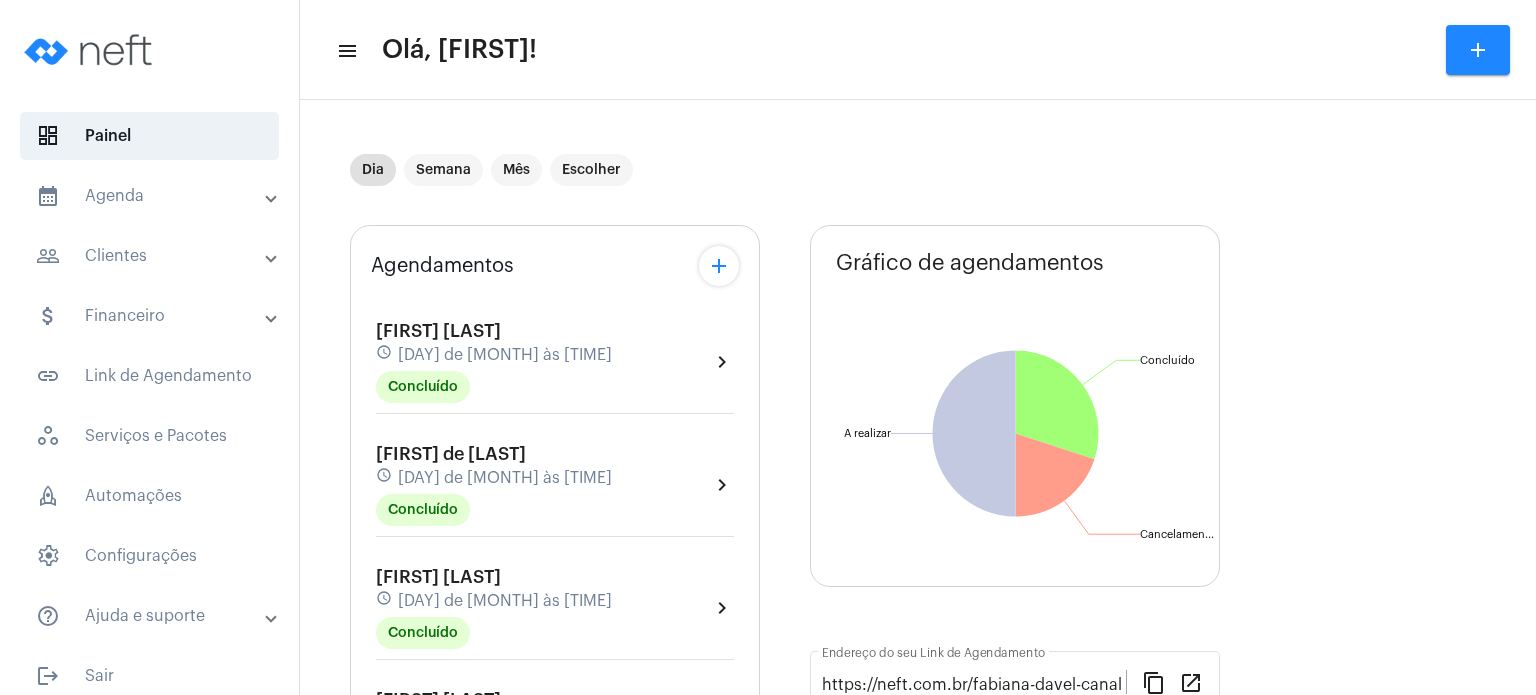 click on "[FIRST] de [LAST] schedule [DAY] de [MONTH] às [TIME] Concluído  chevron_right" 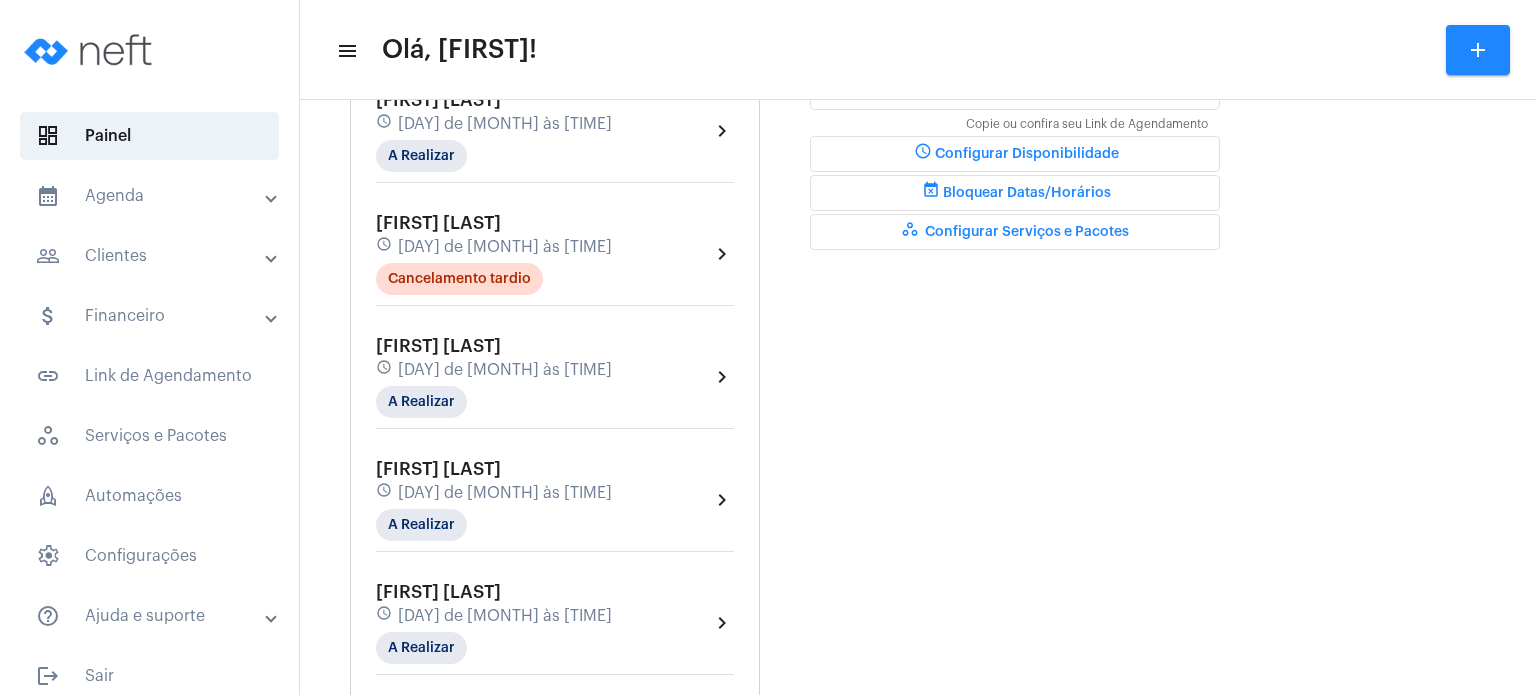 scroll, scrollTop: 640, scrollLeft: 0, axis: vertical 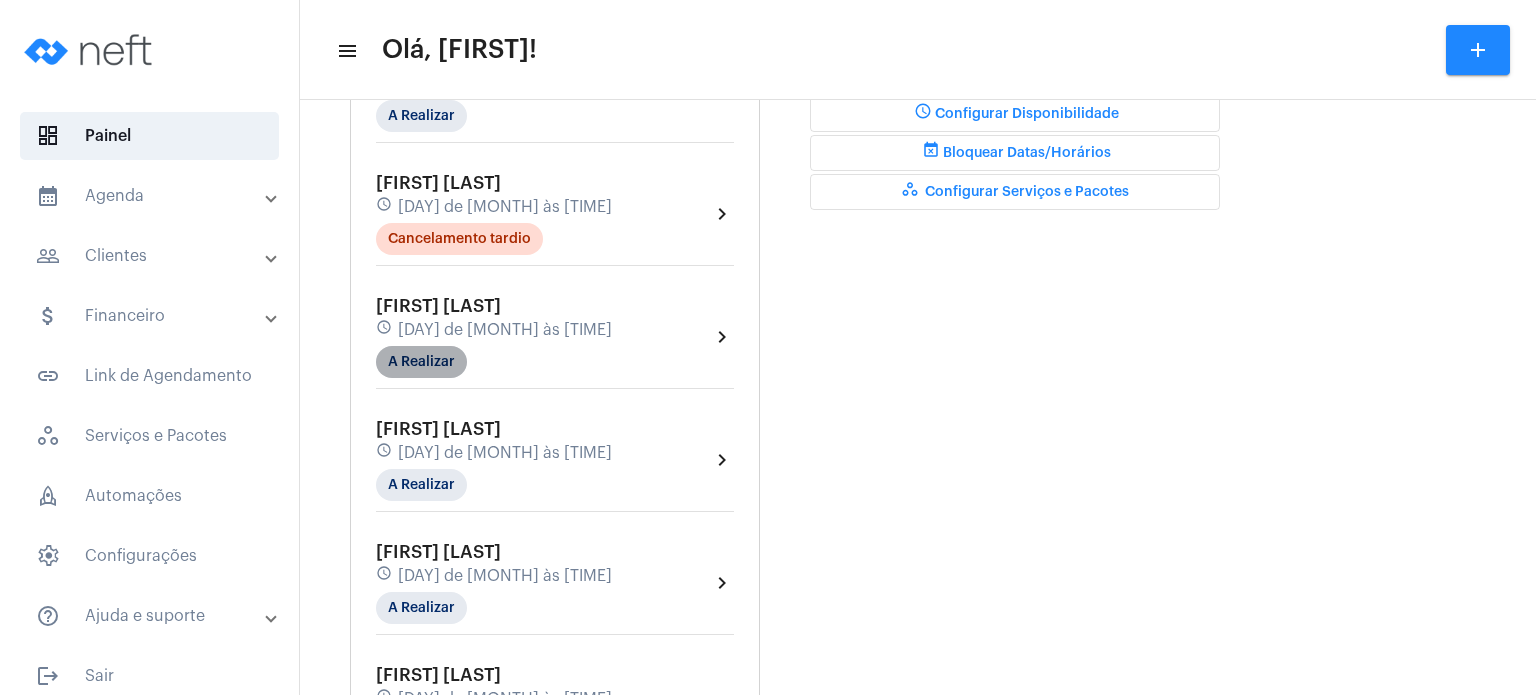 click on "A Realizar" 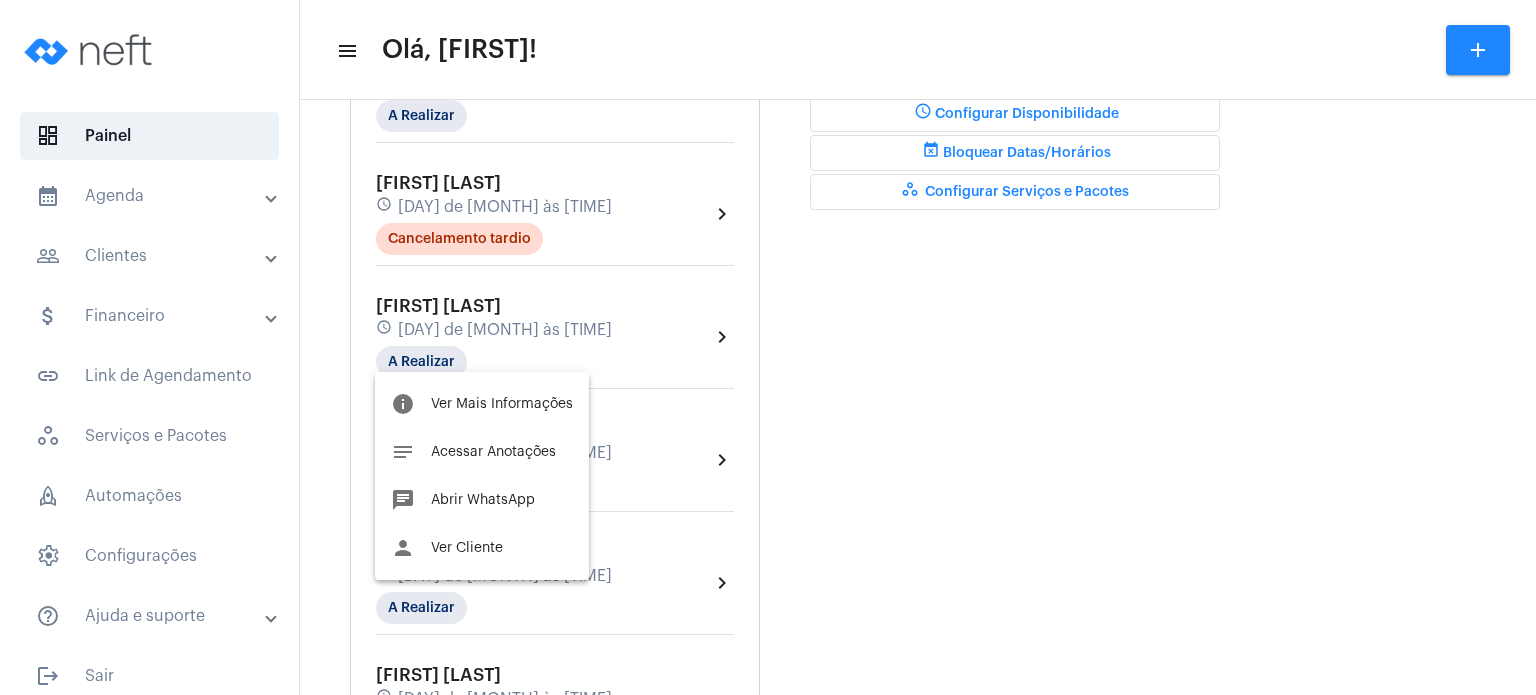 click at bounding box center [768, 347] 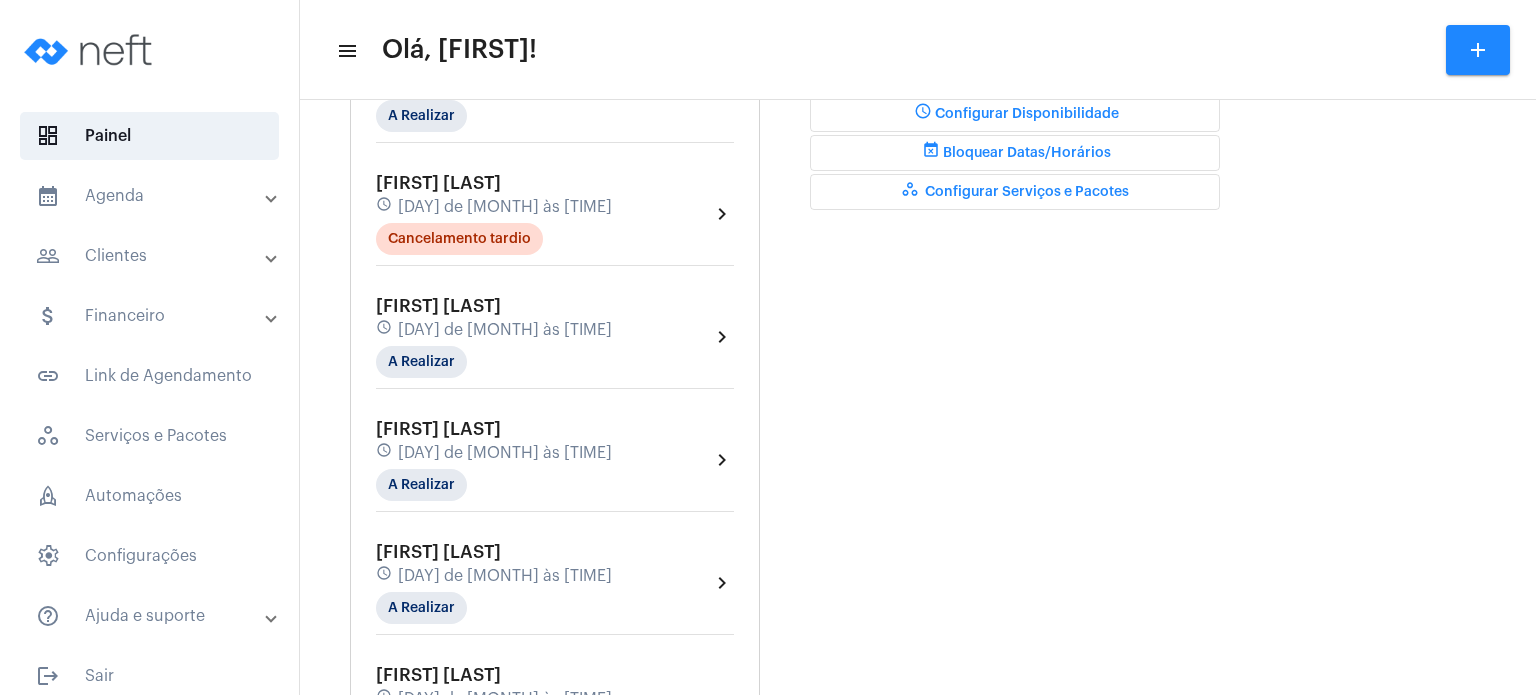 click on "[FIRST] [LAST] schedule [DAY] de [MONTH] às [TIME] A Realizar" 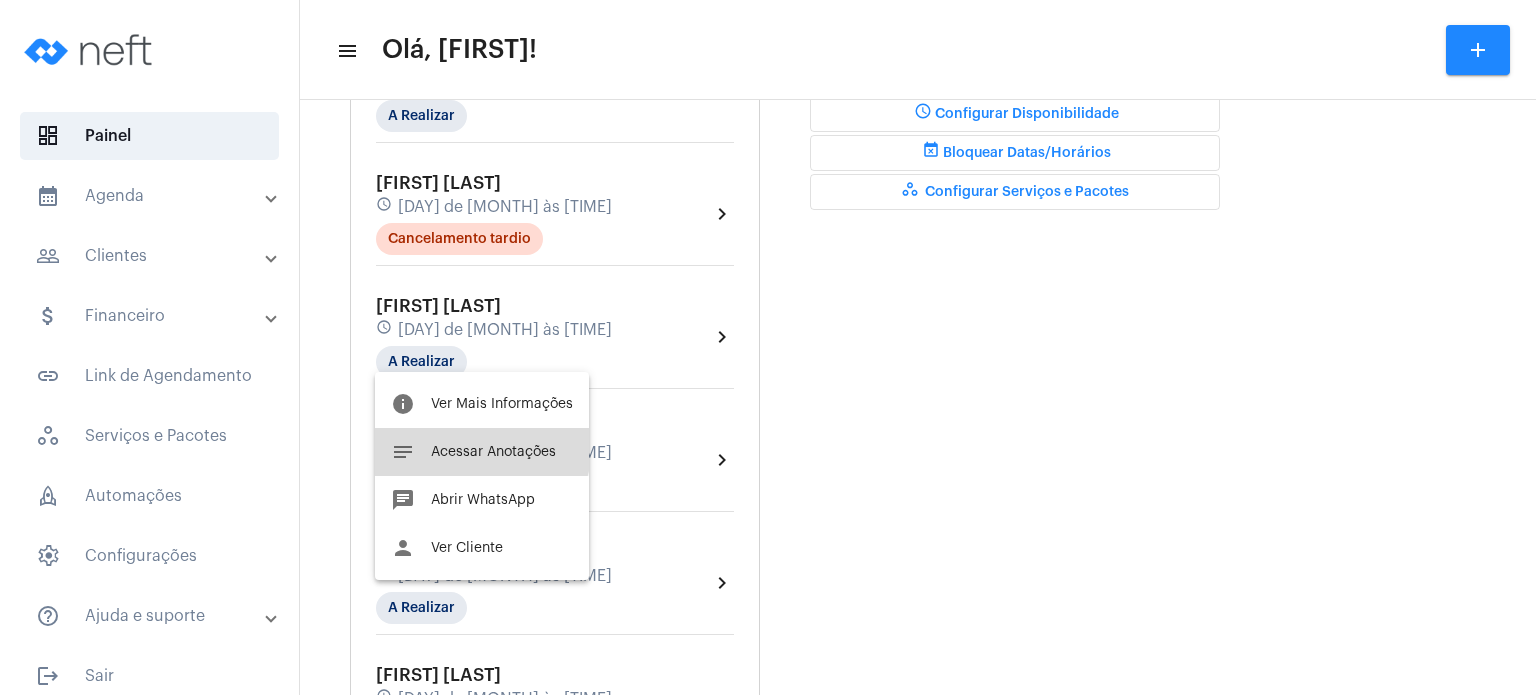 click on "notes Acessar Anotações" at bounding box center (482, 452) 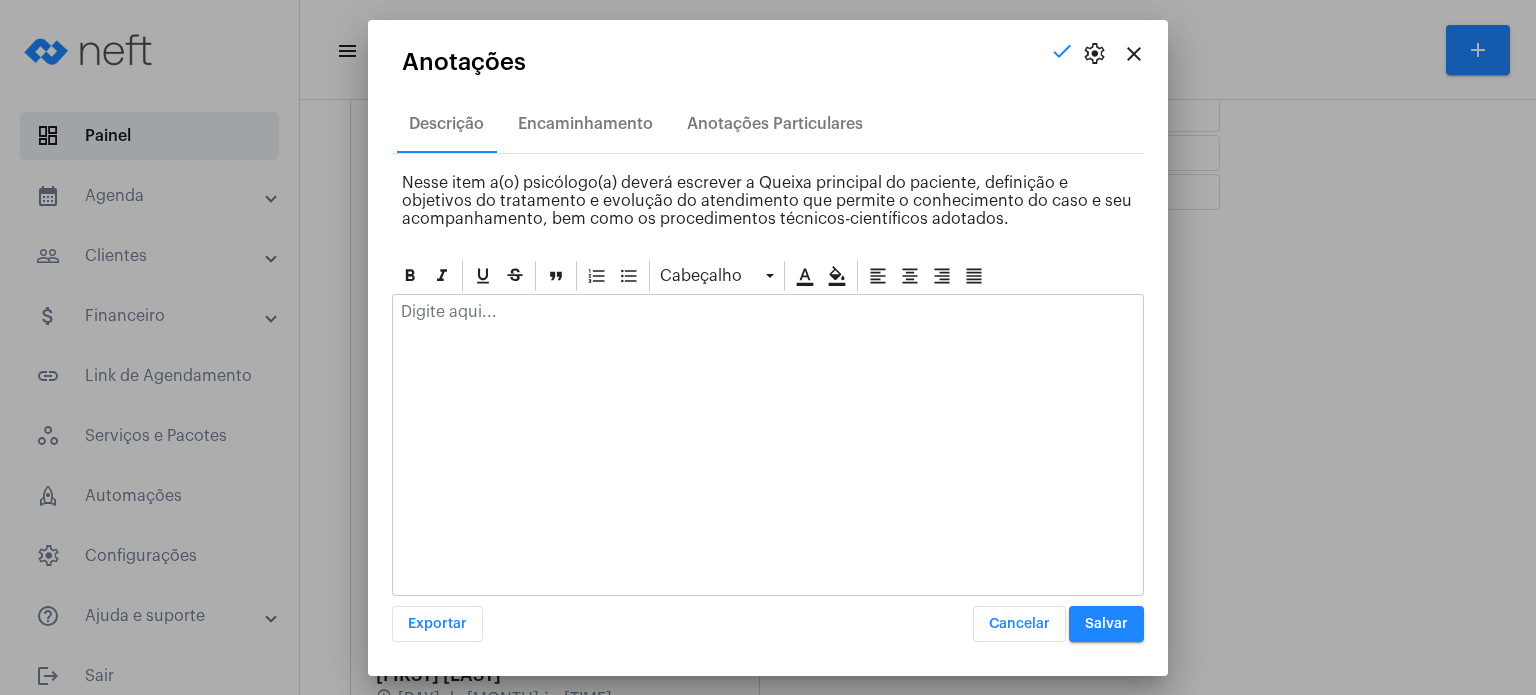 click 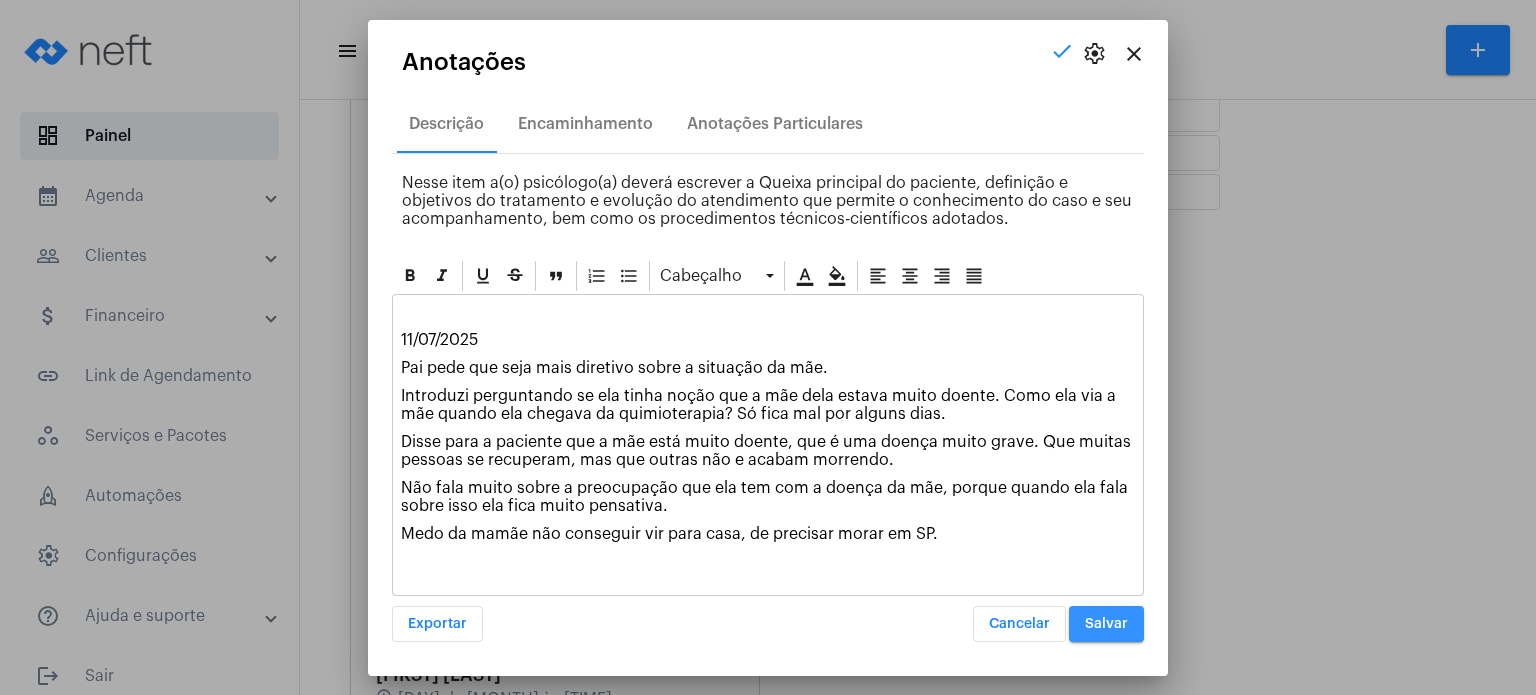 click on "Salvar" at bounding box center [1106, 624] 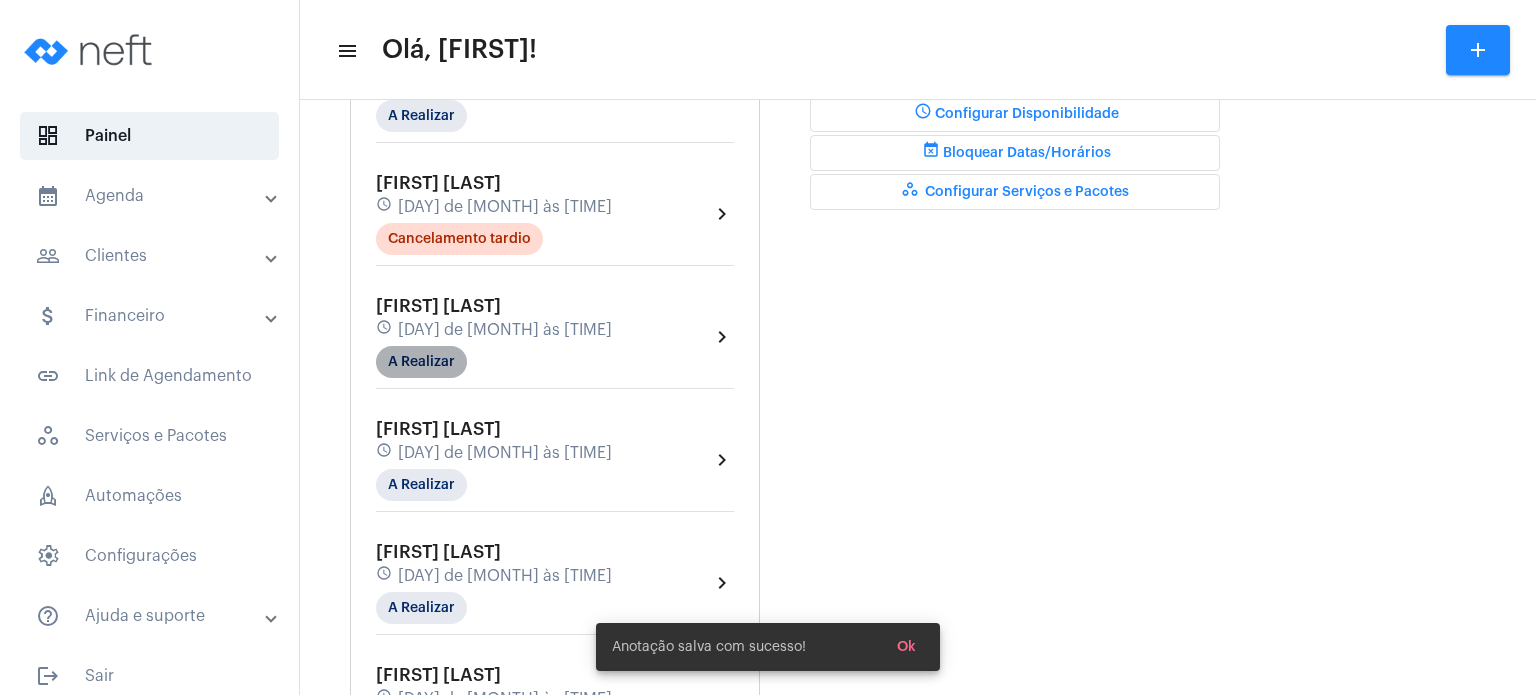 click on "A Realizar" 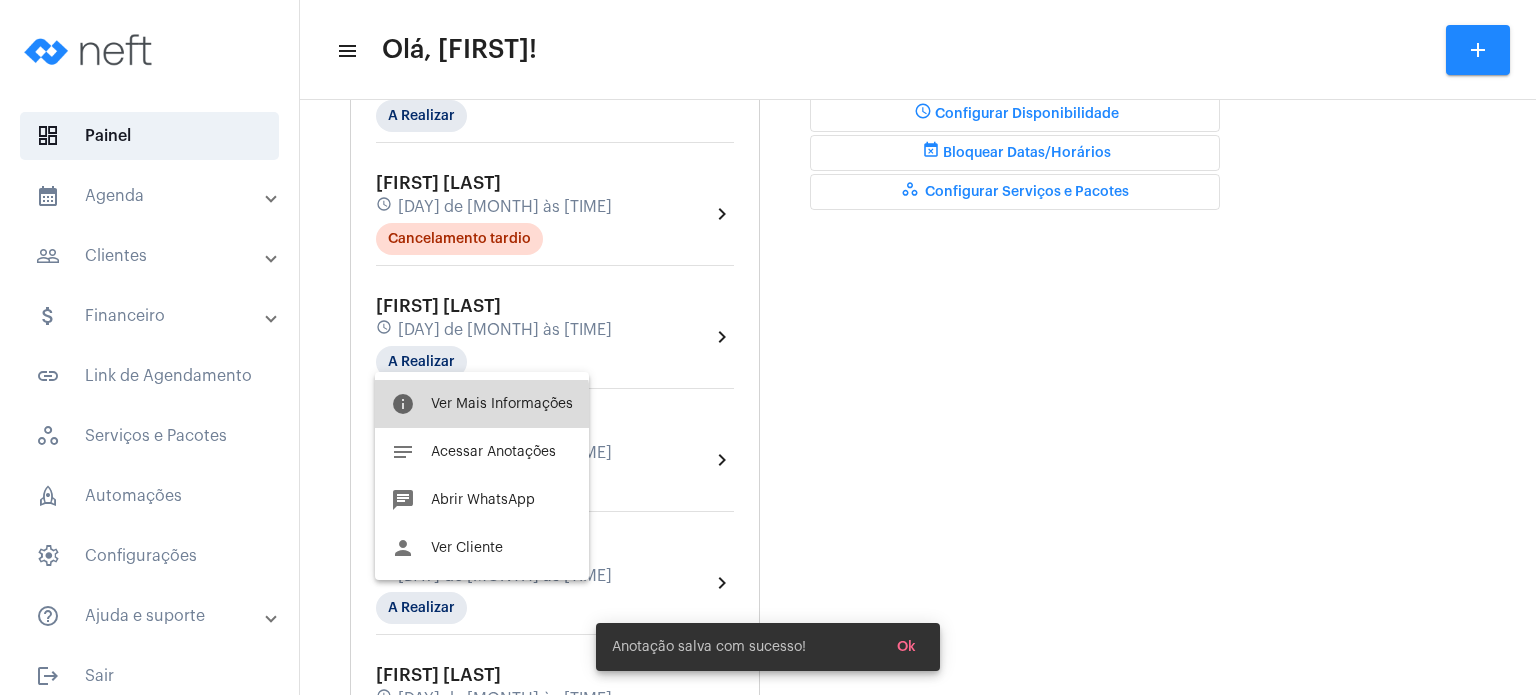 click on "info Ver Mais Informações" at bounding box center [482, 404] 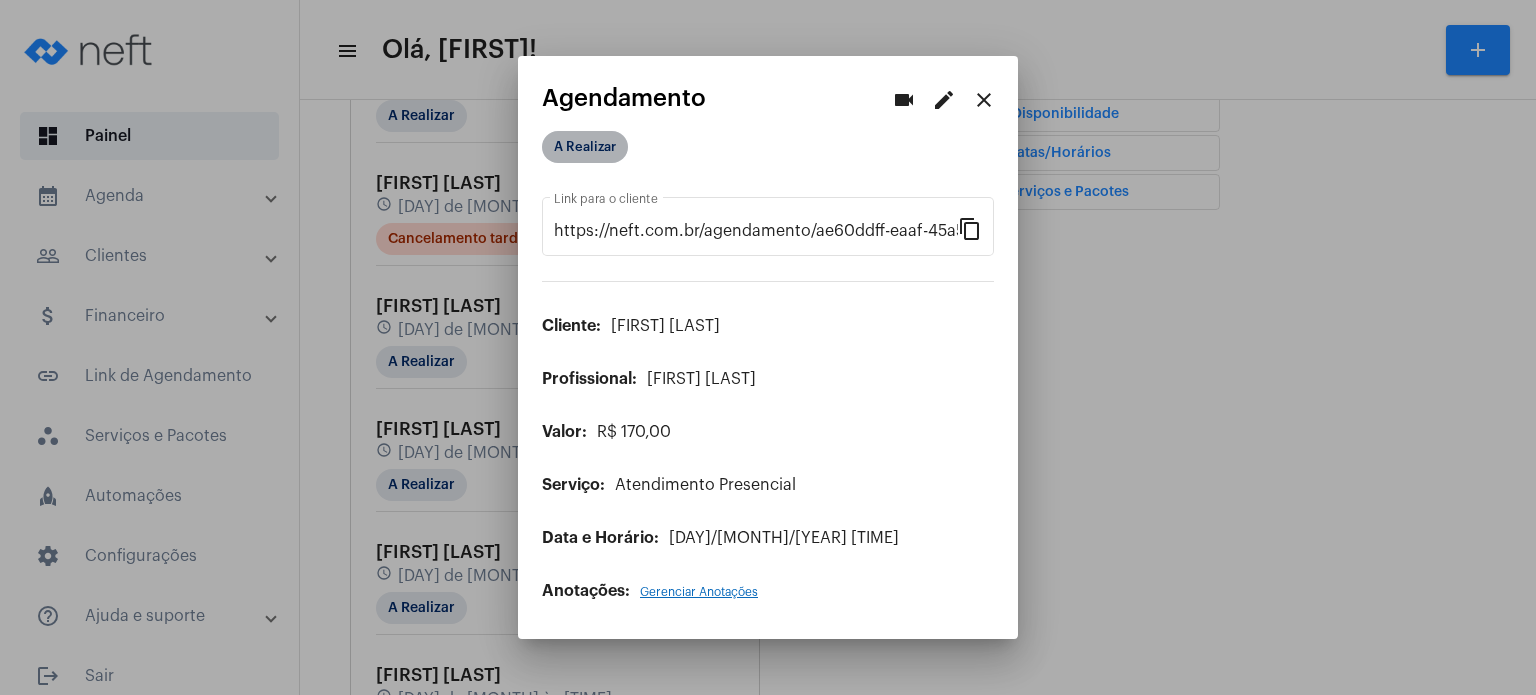 click on "A Realizar" at bounding box center (585, 147) 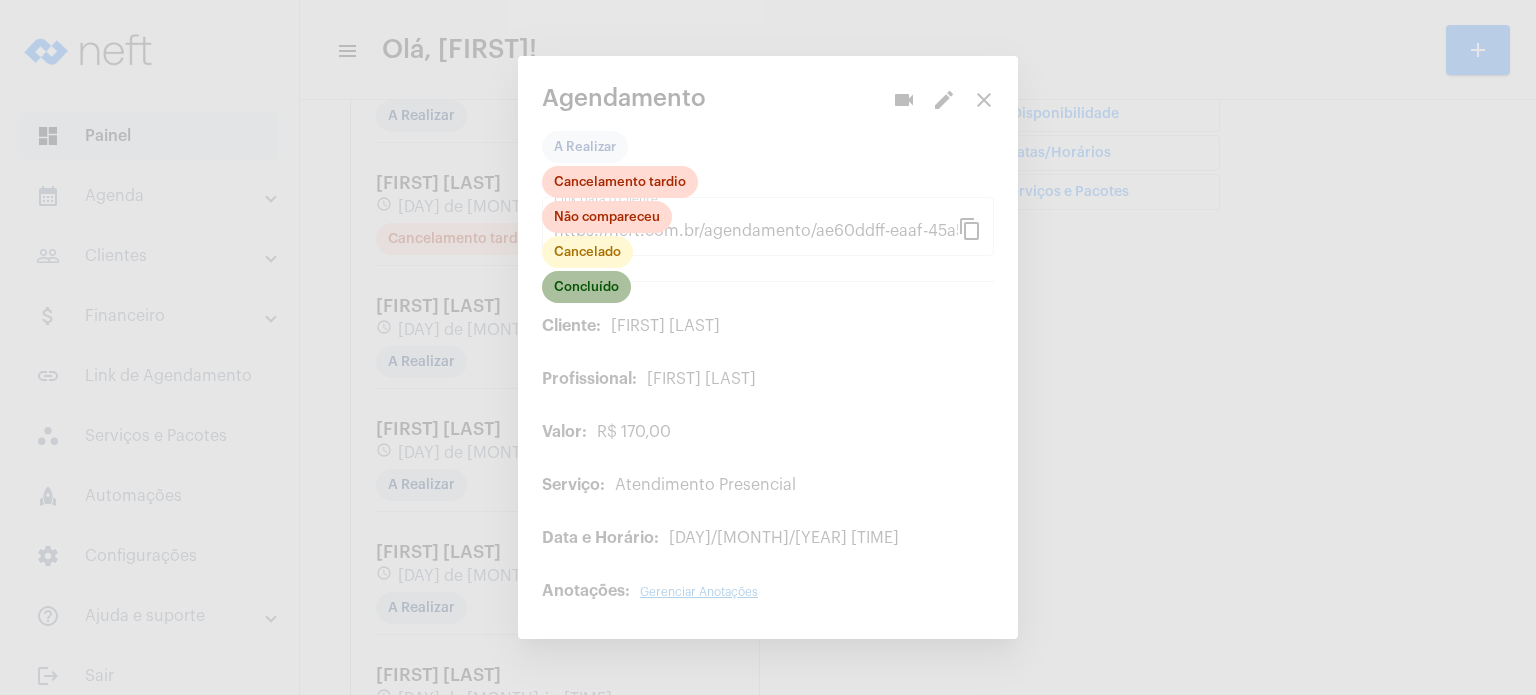 click on "Concluído" 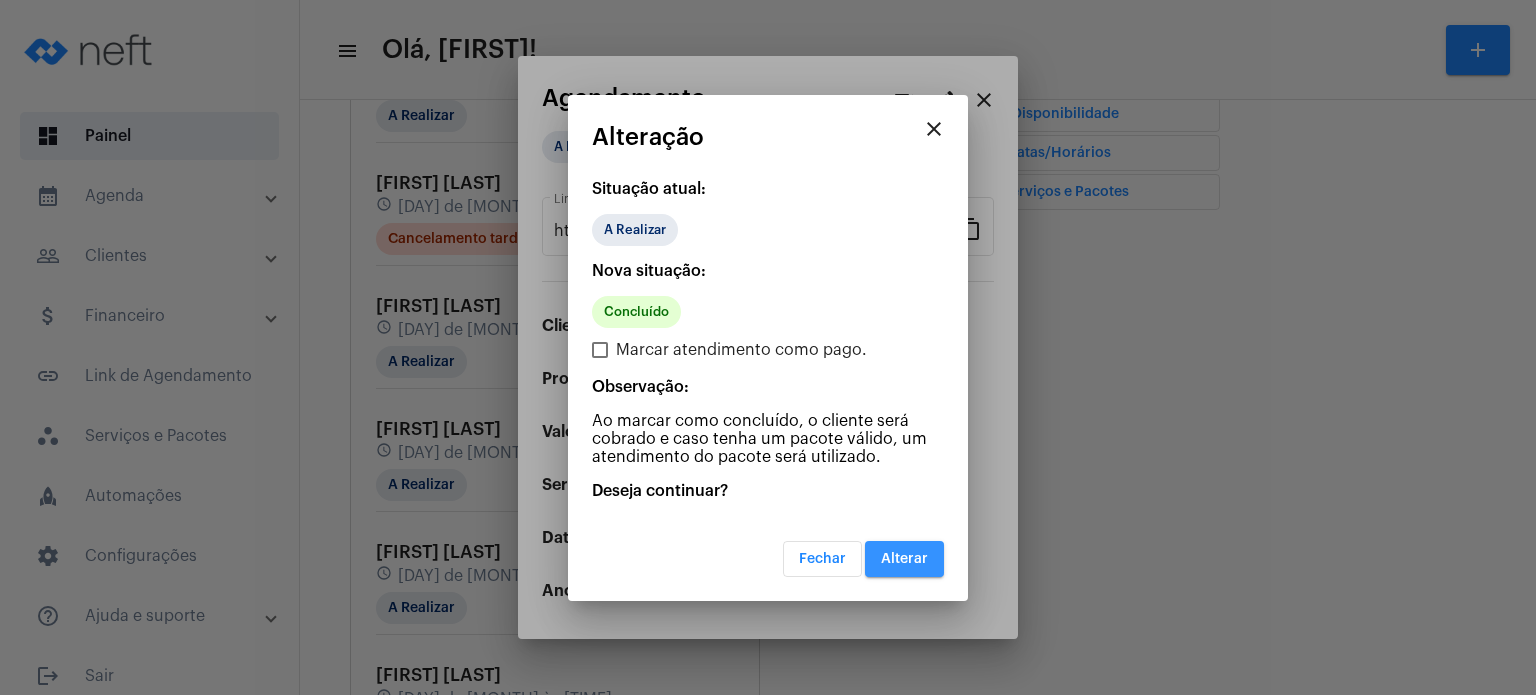 click on "Alterar" at bounding box center (904, 559) 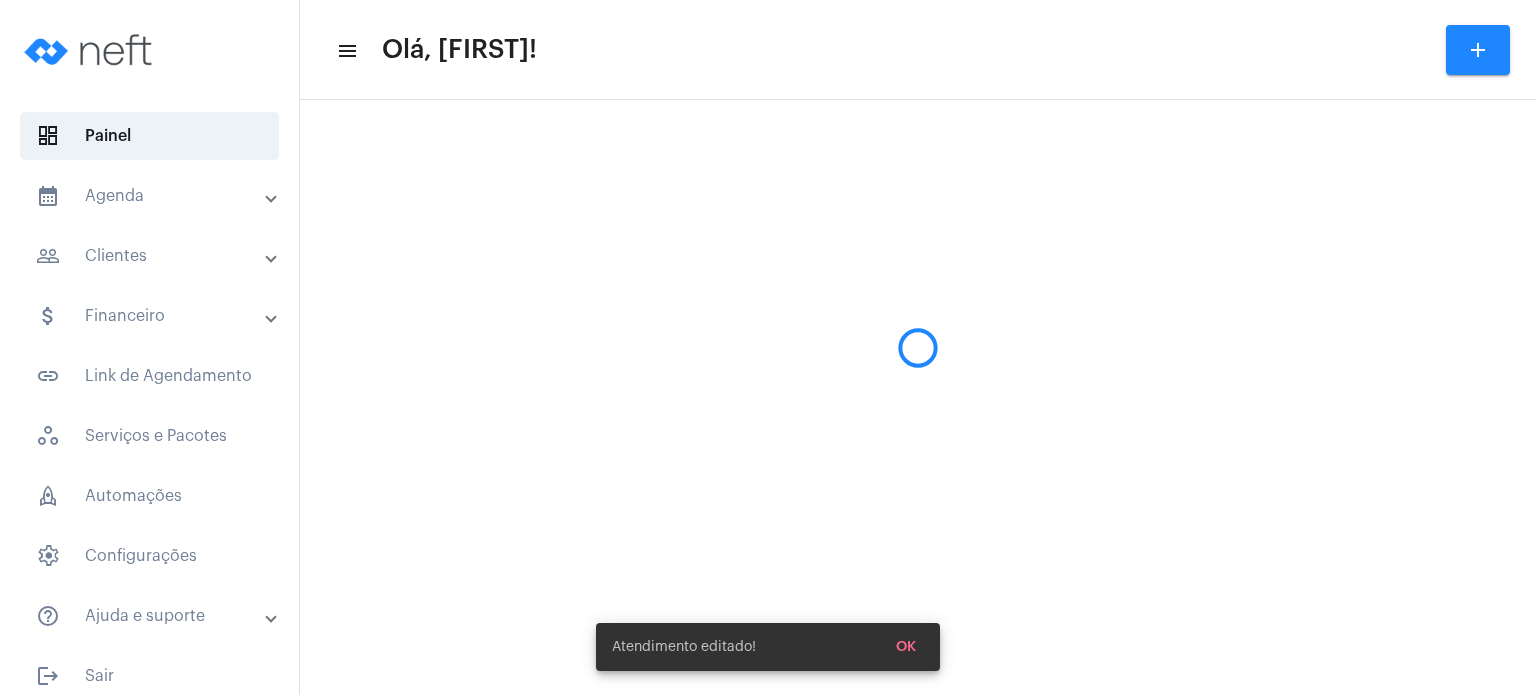 scroll, scrollTop: 0, scrollLeft: 0, axis: both 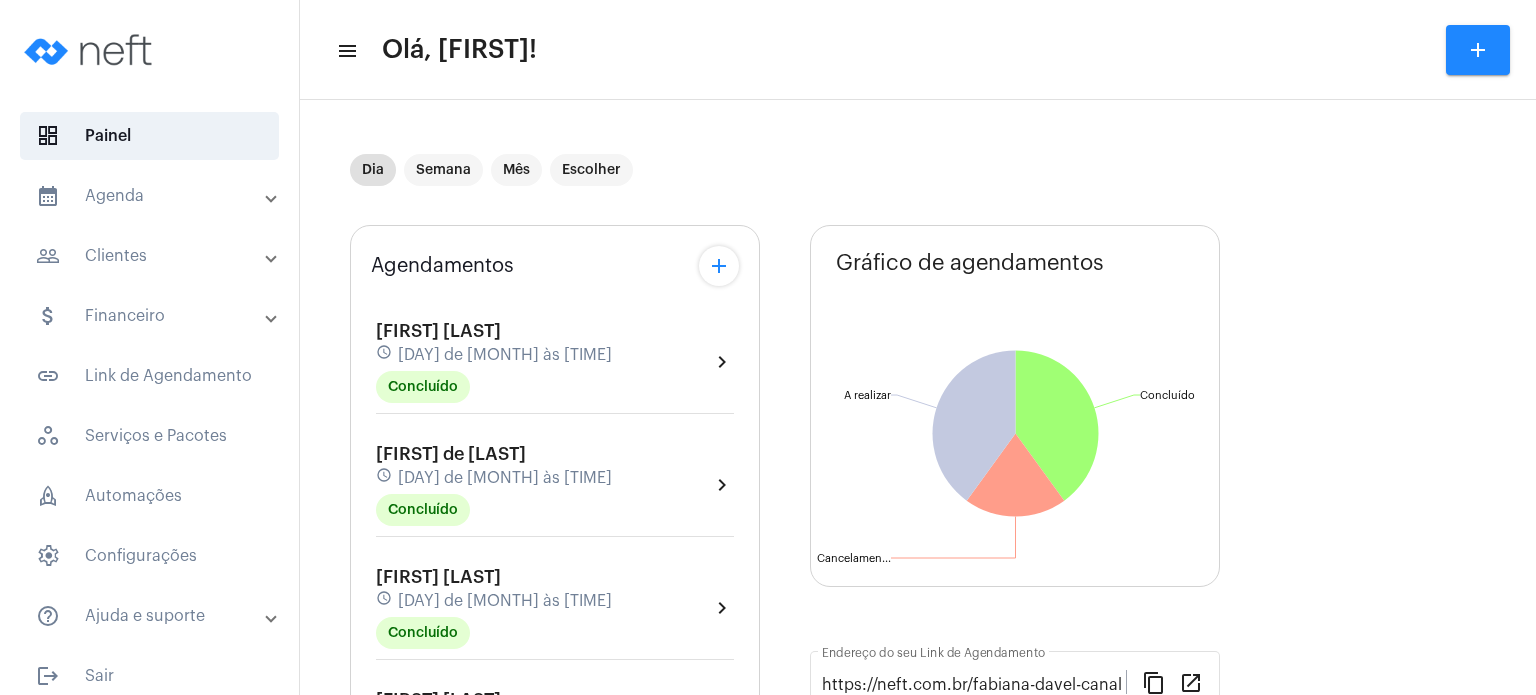 click on "calendar_month_outlined  Agenda" at bounding box center [151, 196] 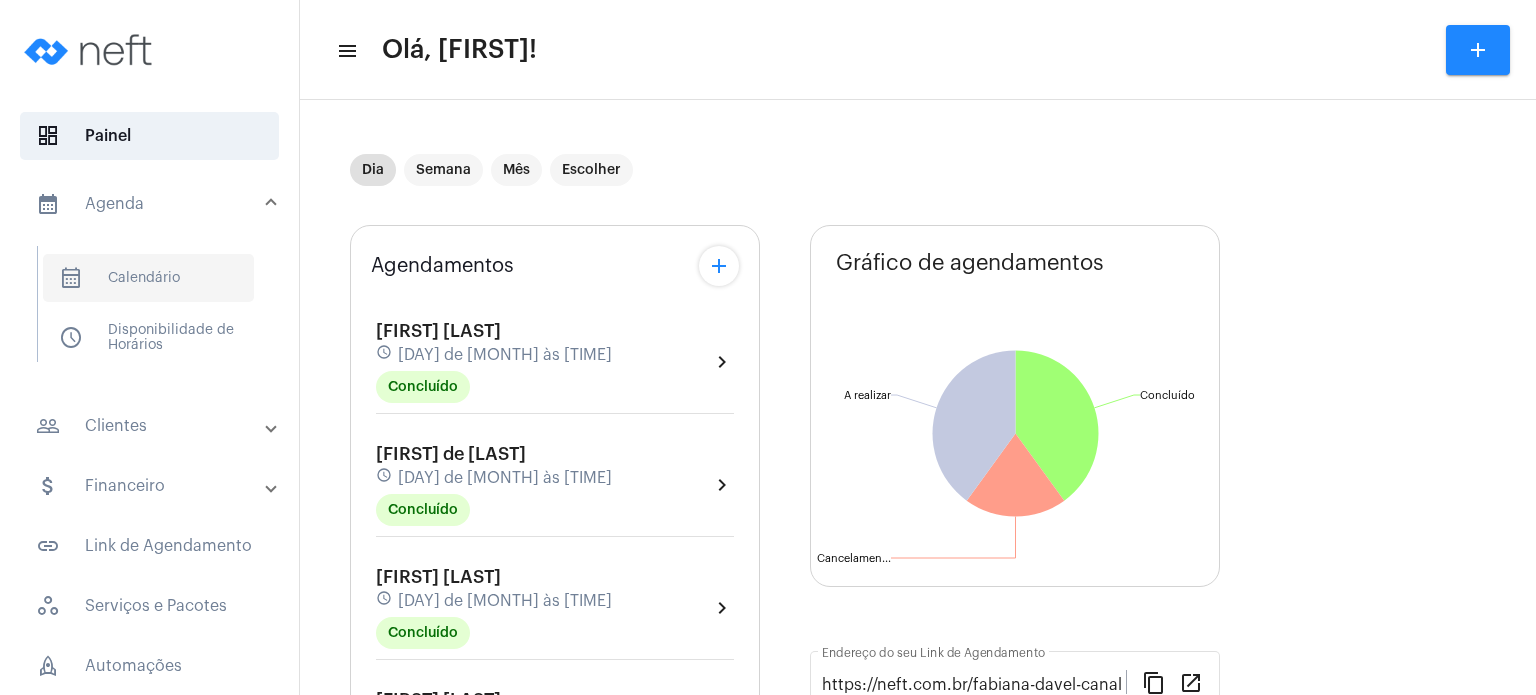 click on "calendar_month_outlined   Calendário" at bounding box center (148, 278) 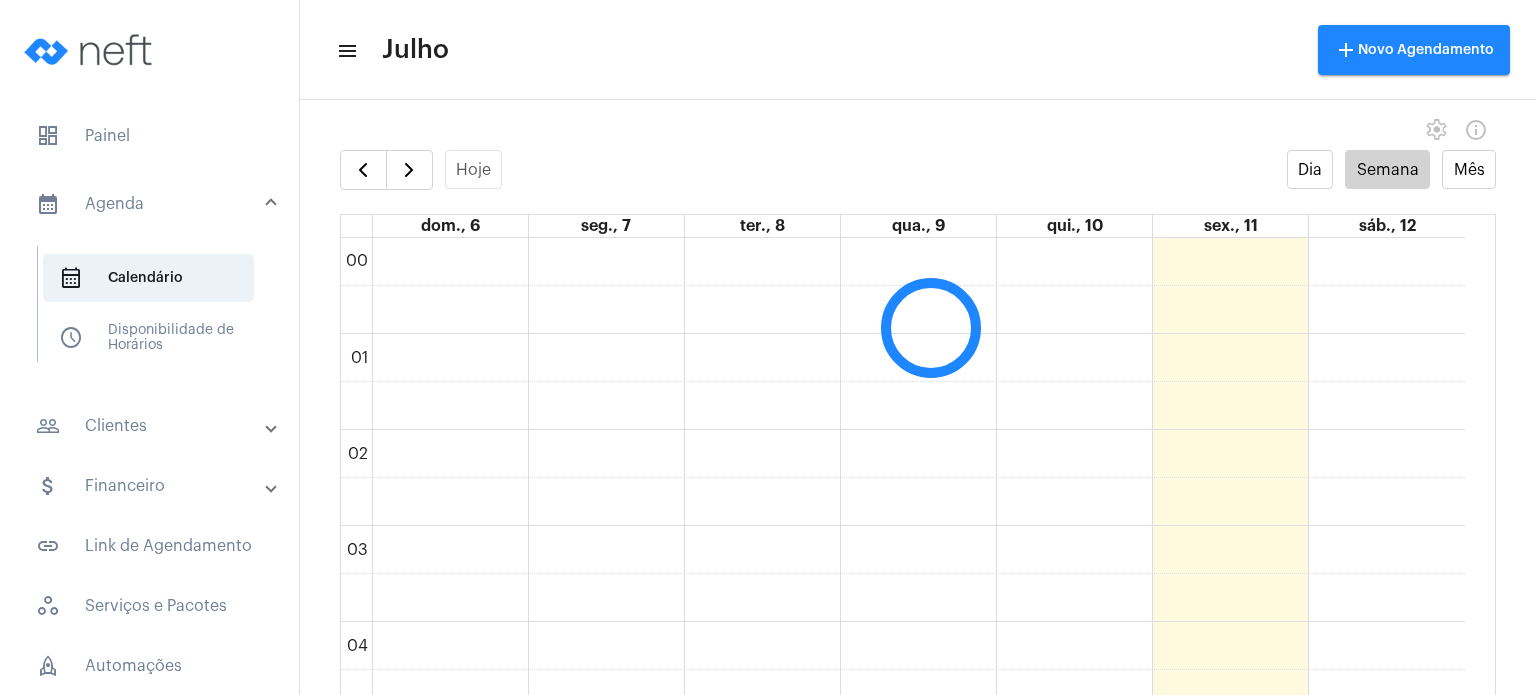 scroll, scrollTop: 576, scrollLeft: 0, axis: vertical 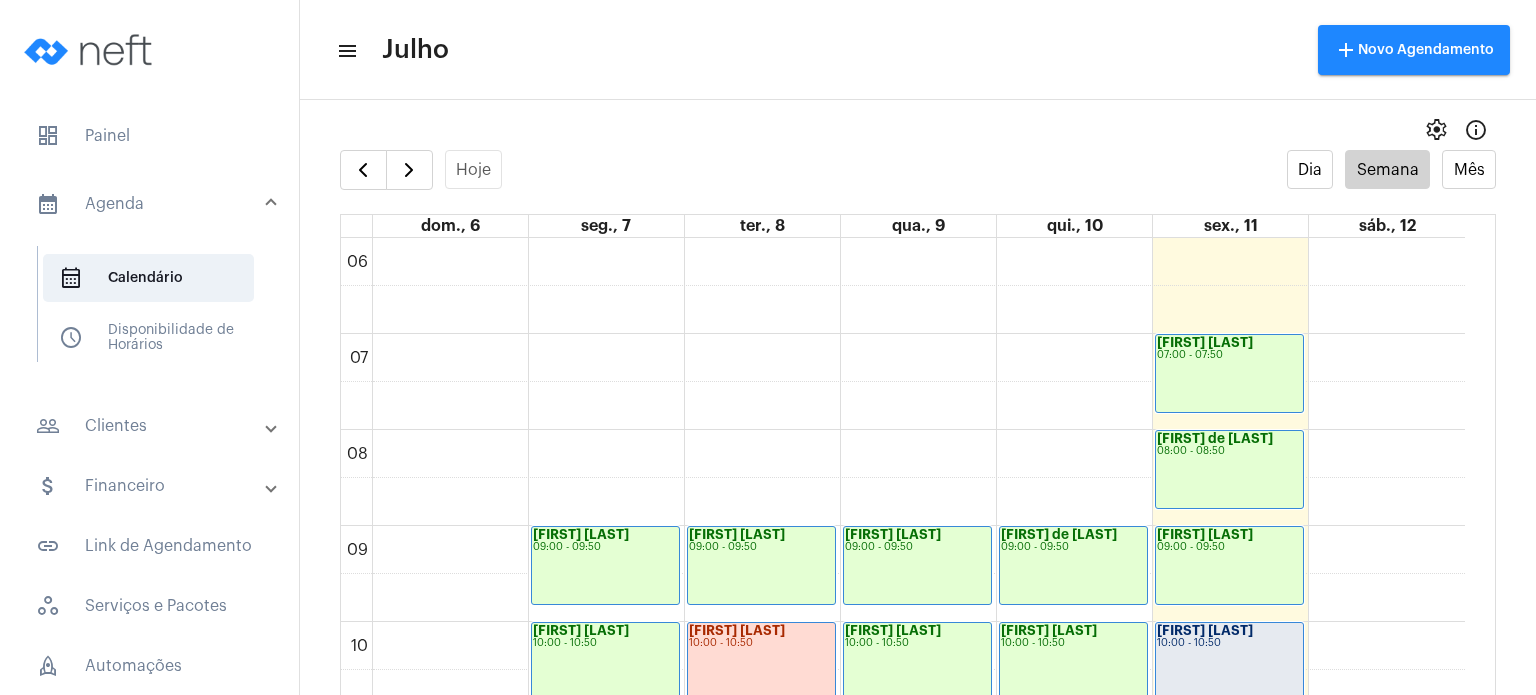 click on "Hoje Dia Semana Mês dom., 6 seg., 7 ter., 8 qua., 9 qui., 10 sex., 11 sáb., 12 00 01 02 03 04 05 06 07 08 09 10 11 12 13 14 15 16 17 18 19 20 21 22 23
[FIRST] [LAST]
[TIME] - [TIME]
[FIRST] [LAST]
[TIME] - [TIME]
[FIRST] [LAST]
[TIME] - [TIME]
[FIRST] de [LAST]
[TIME] - [TIME]
[FIRST] [LAST]
[TIME] - [TIME]
[FIRST] [LAST]
[TIME] - [TIME]
[FIRST] [LAST]
[TIME] - [TIME]
[FIRST] [LAST]
[TIME] - [TIME]
[FIRST] [LAST]
[TIME] - [TIME]
[FIRST] [LAST]
[TIME] - [TIME]" 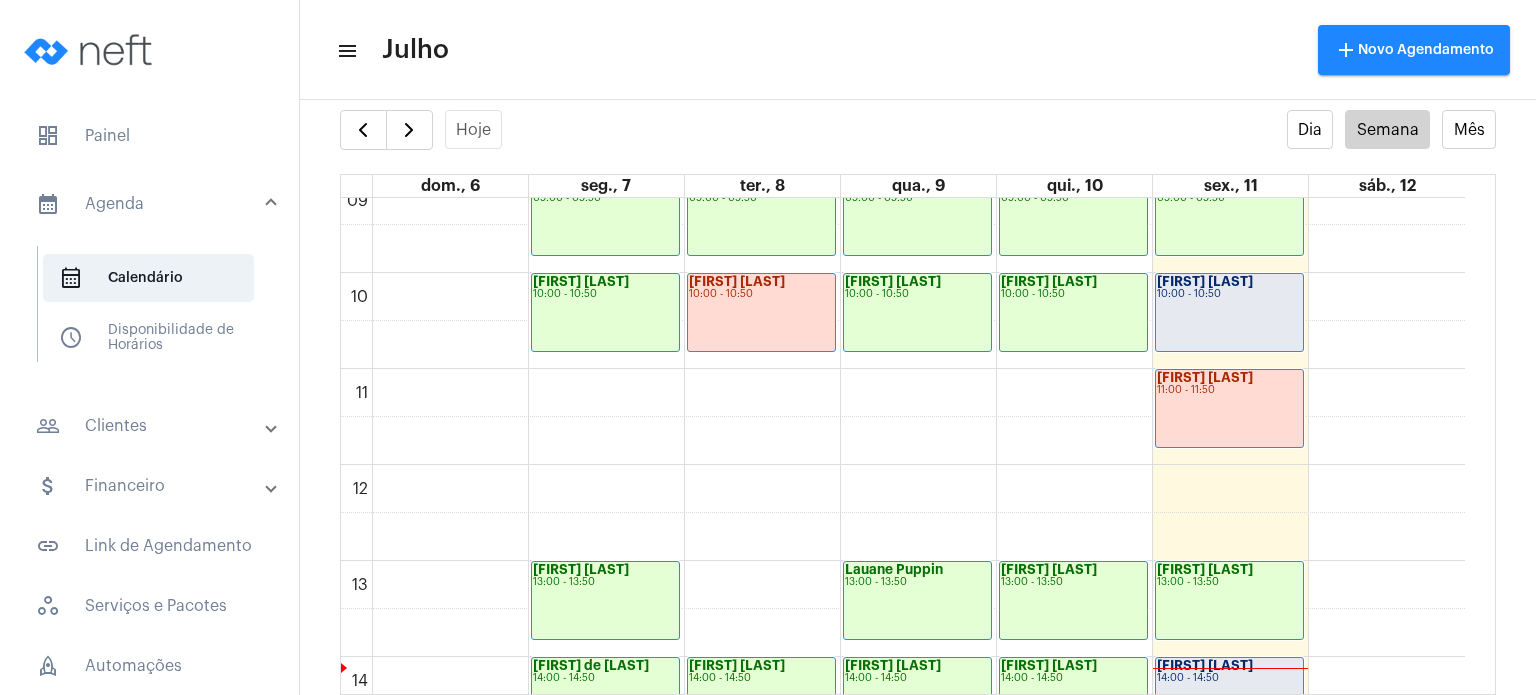 scroll, scrollTop: 881, scrollLeft: 0, axis: vertical 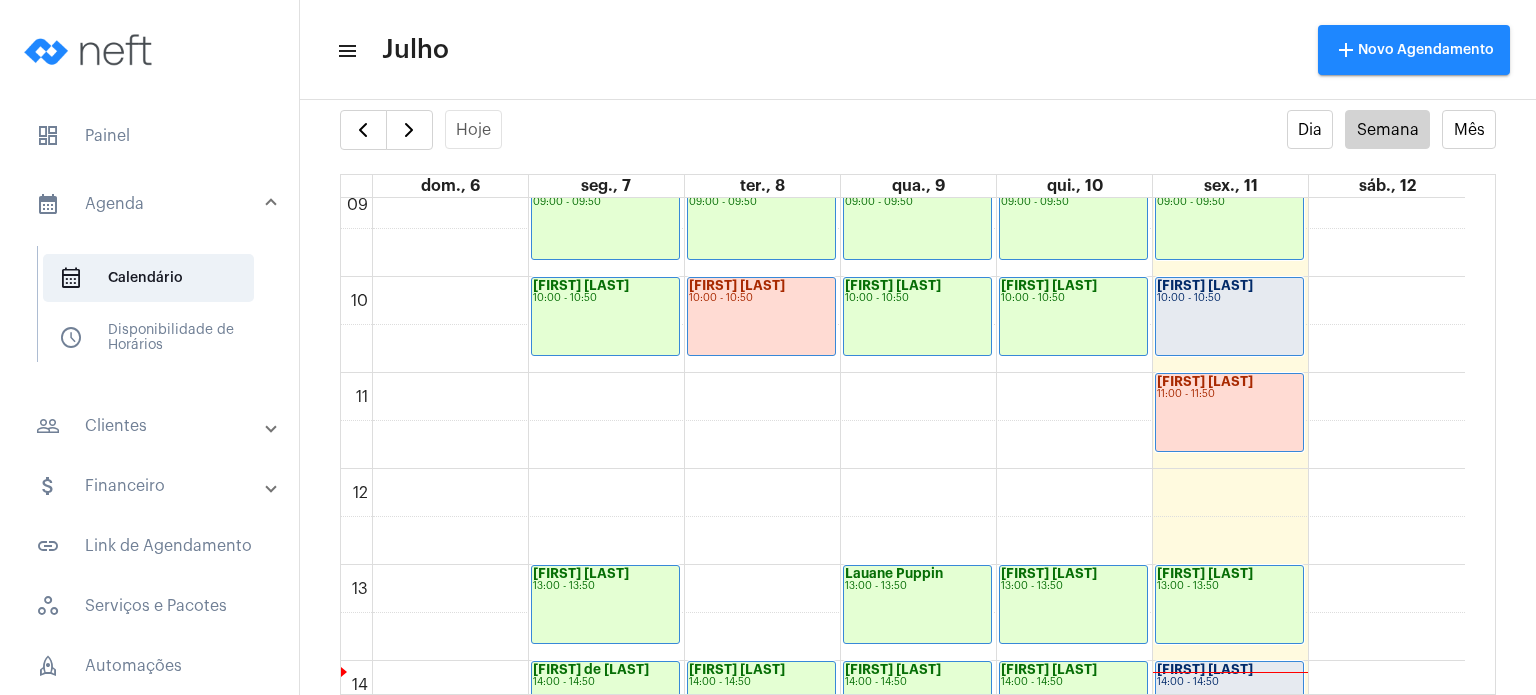 click on "[FIRST] [LAST]
[TIME] - [TIME]" 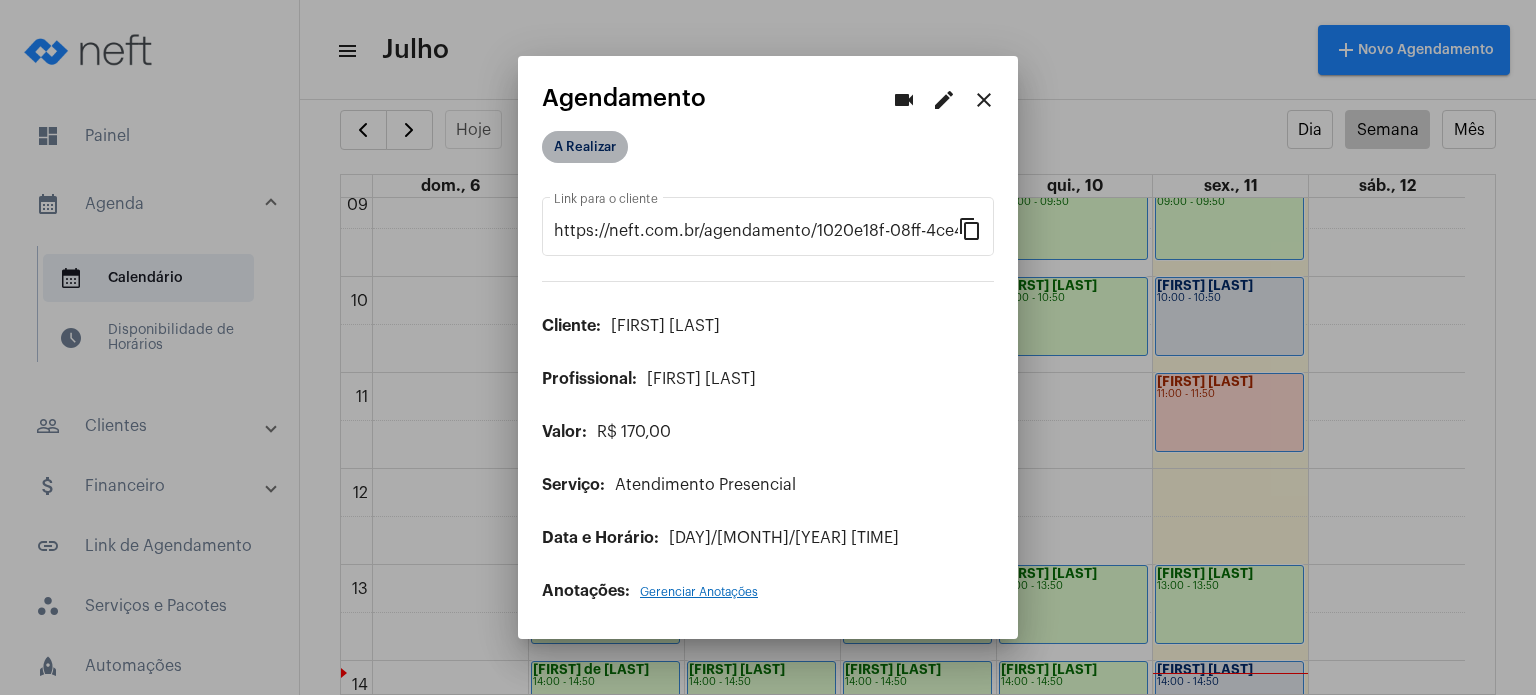 click on "A Realizar" at bounding box center [585, 147] 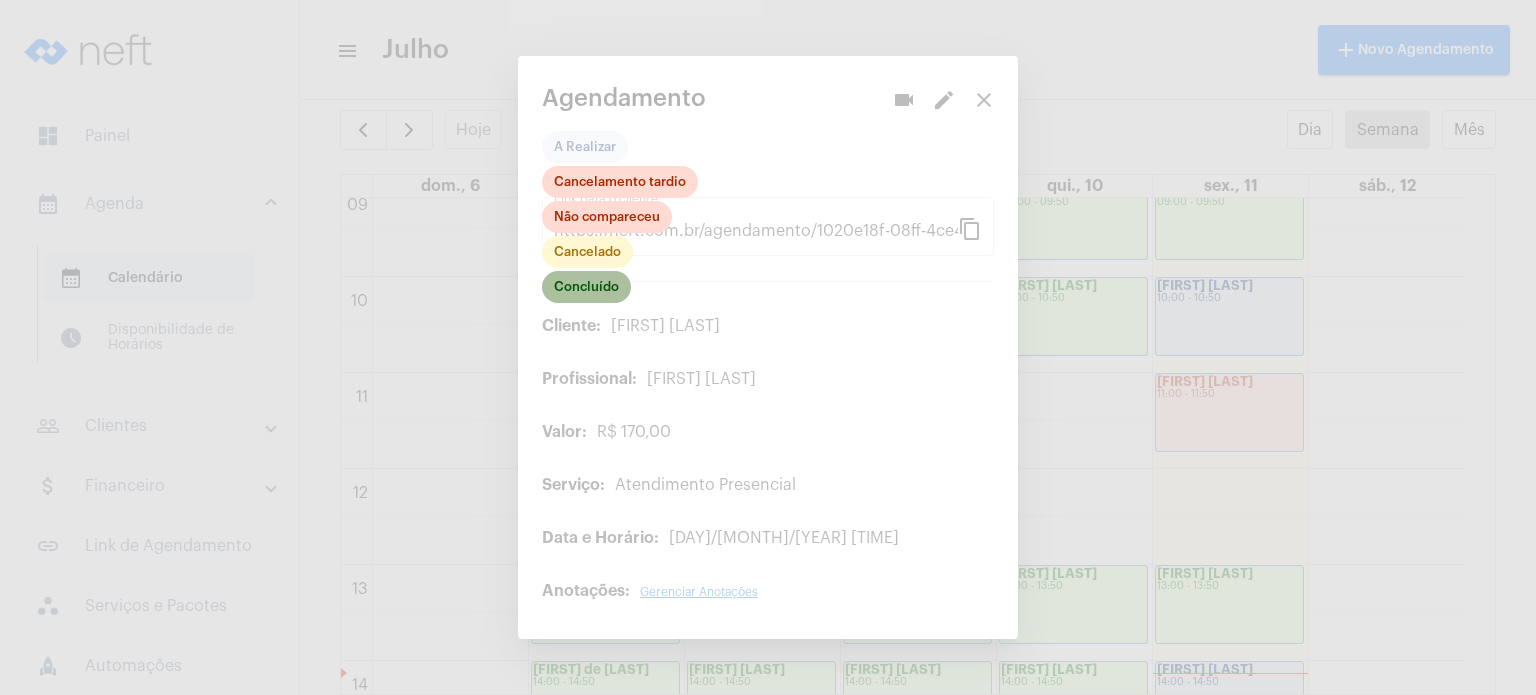 click on "Concluído" 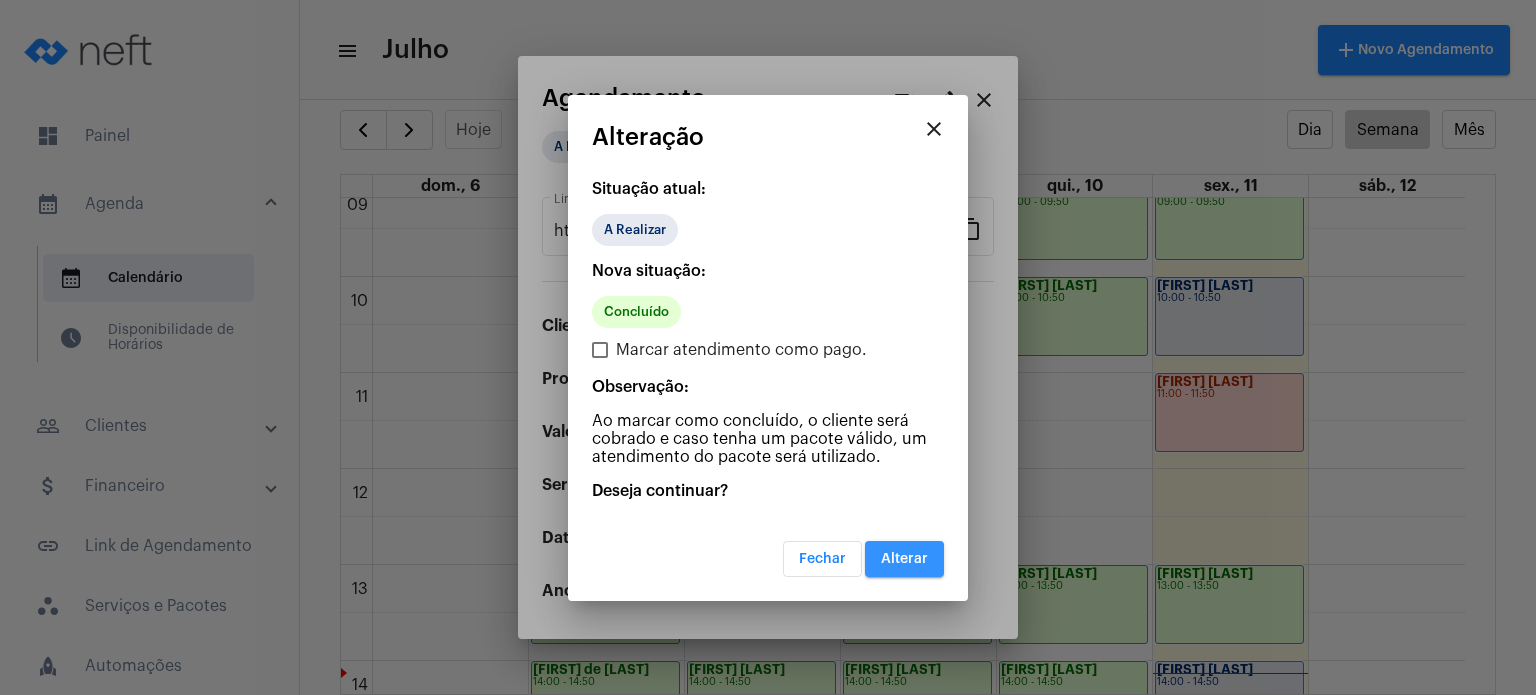 click on "Alterar" at bounding box center [904, 559] 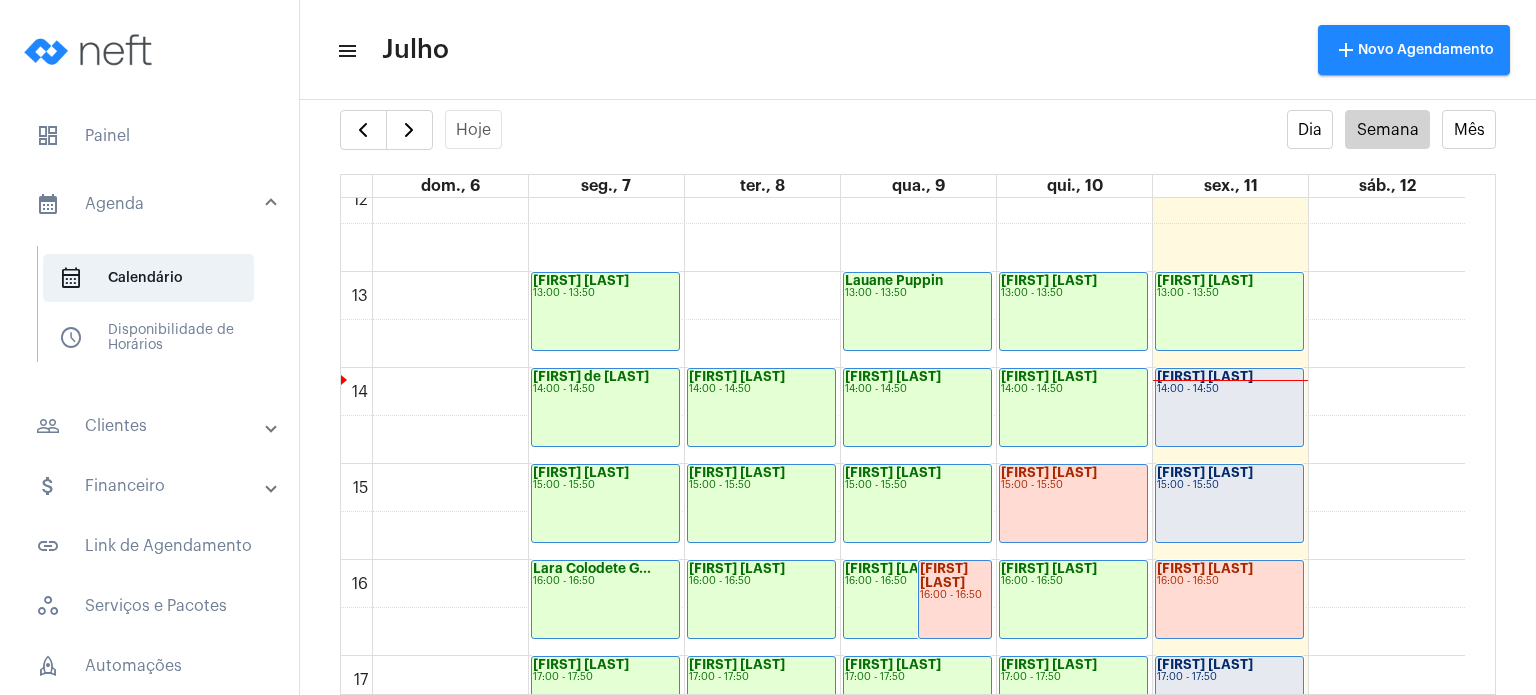 scroll, scrollTop: 1205, scrollLeft: 0, axis: vertical 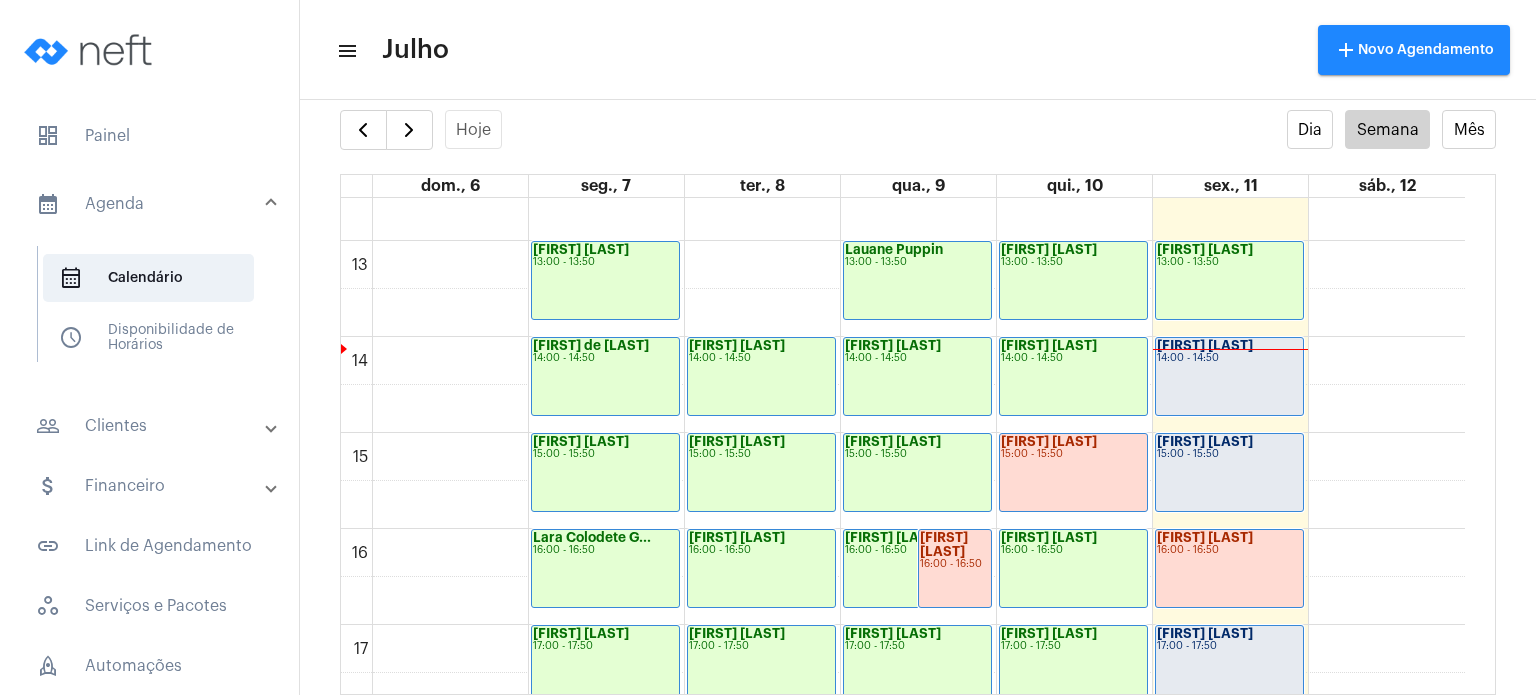 click on "[FIRST] [LAST]" 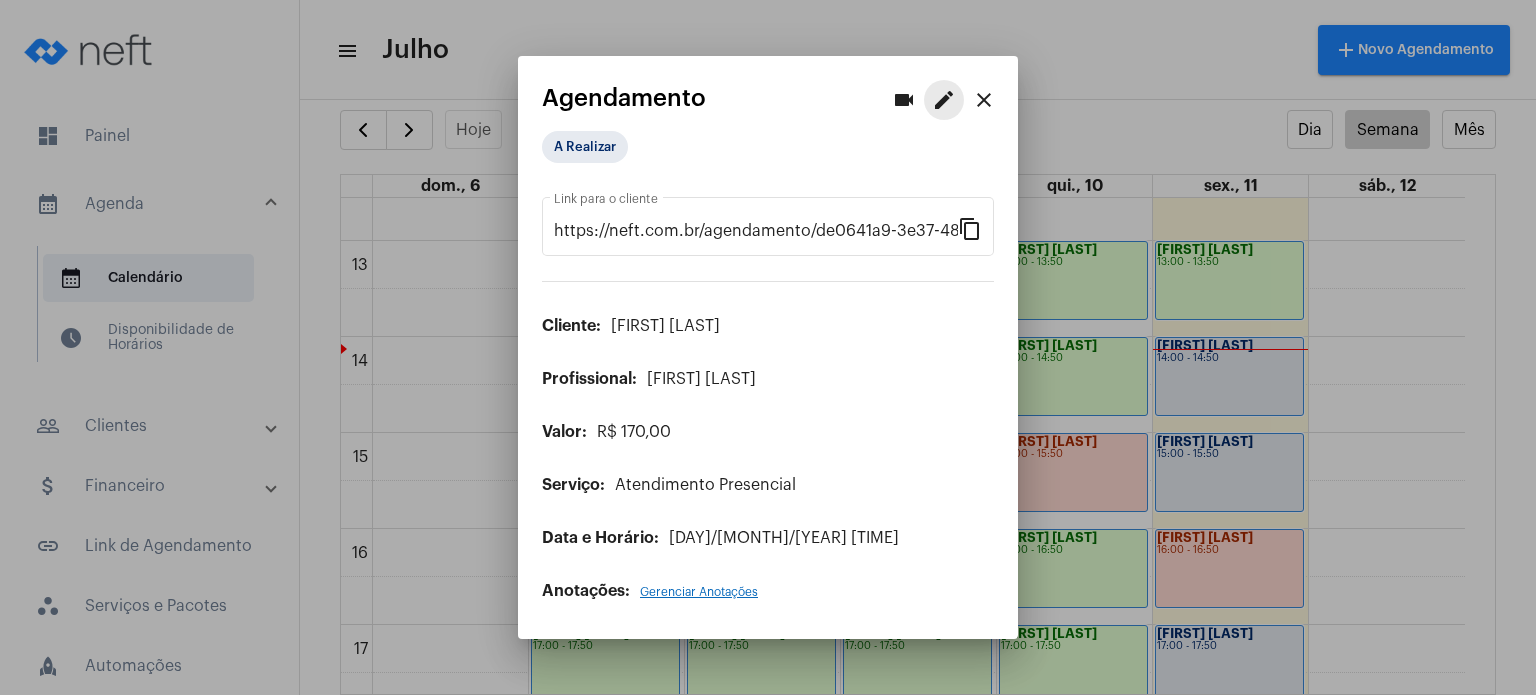 click on "edit" at bounding box center [944, 100] 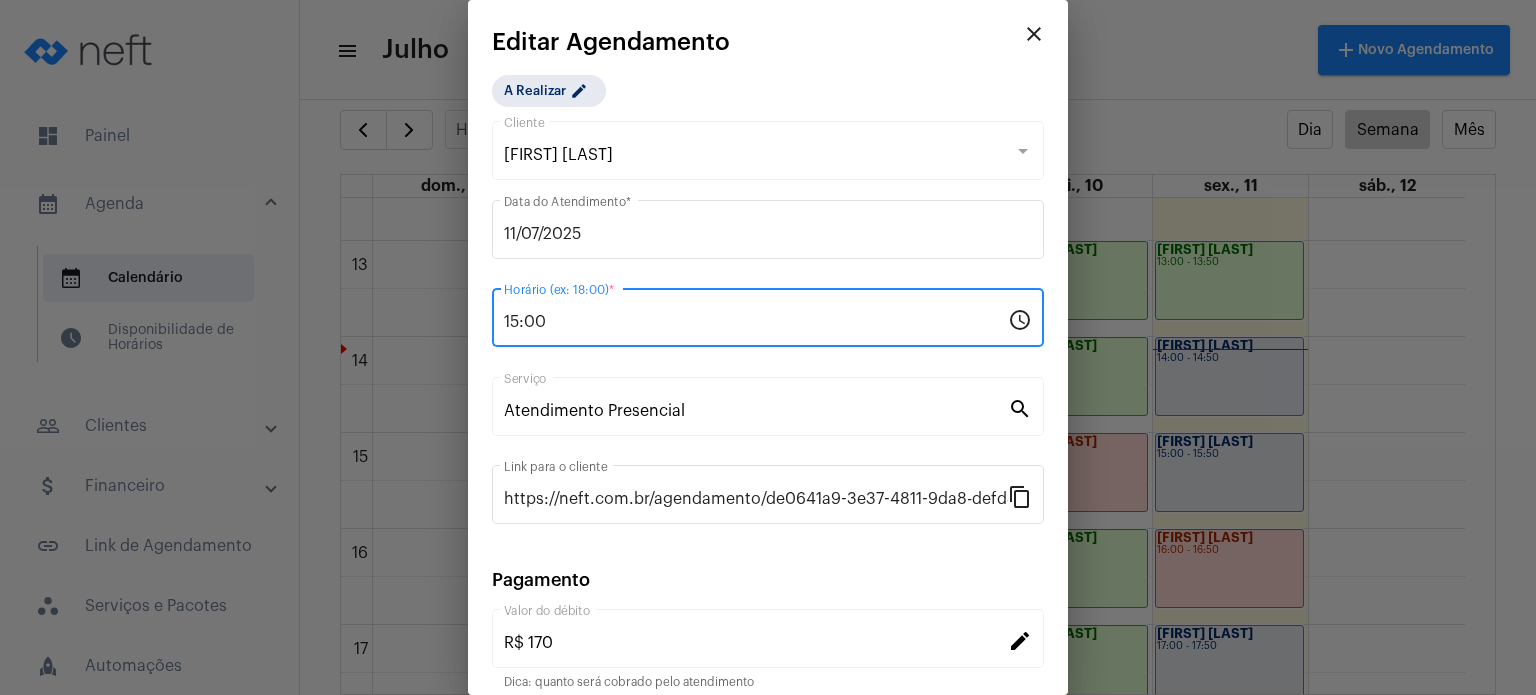 click on "15:00" at bounding box center [756, 322] 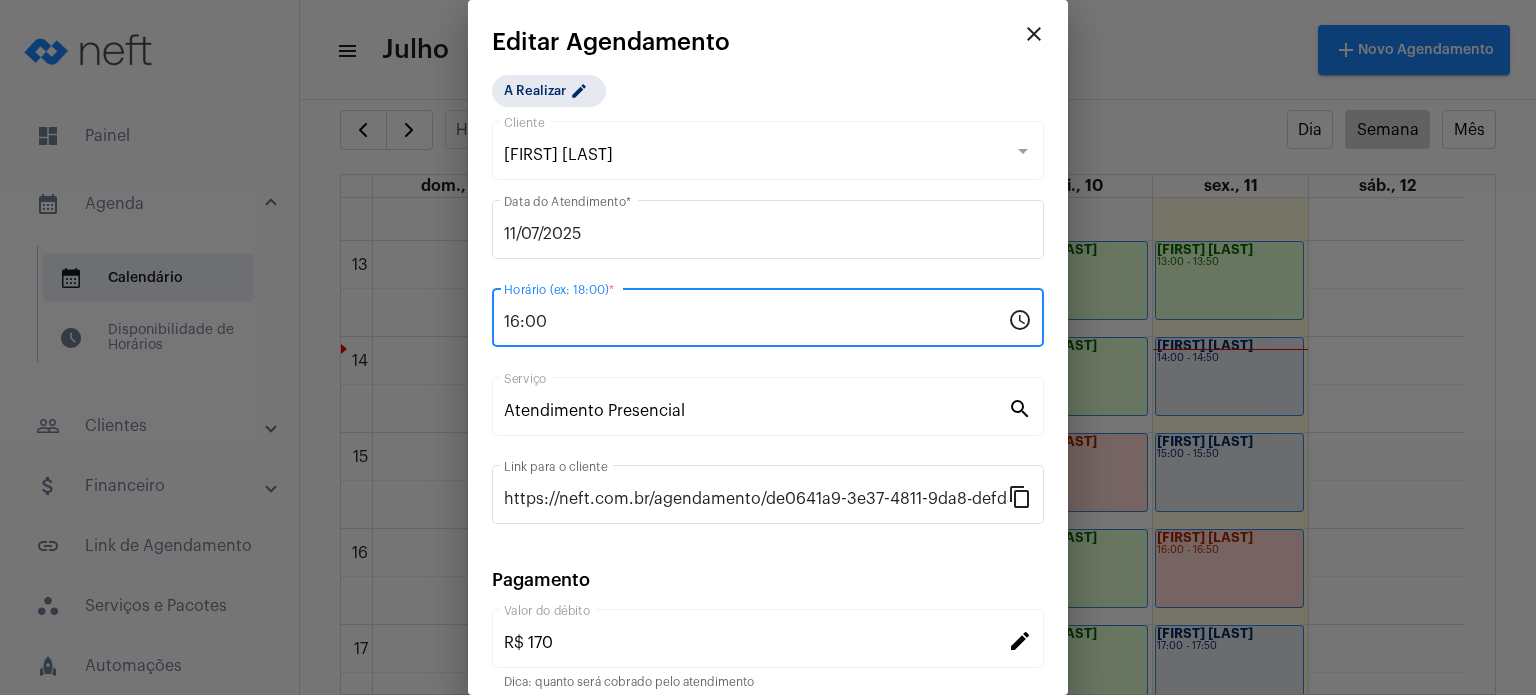 type on "16:00" 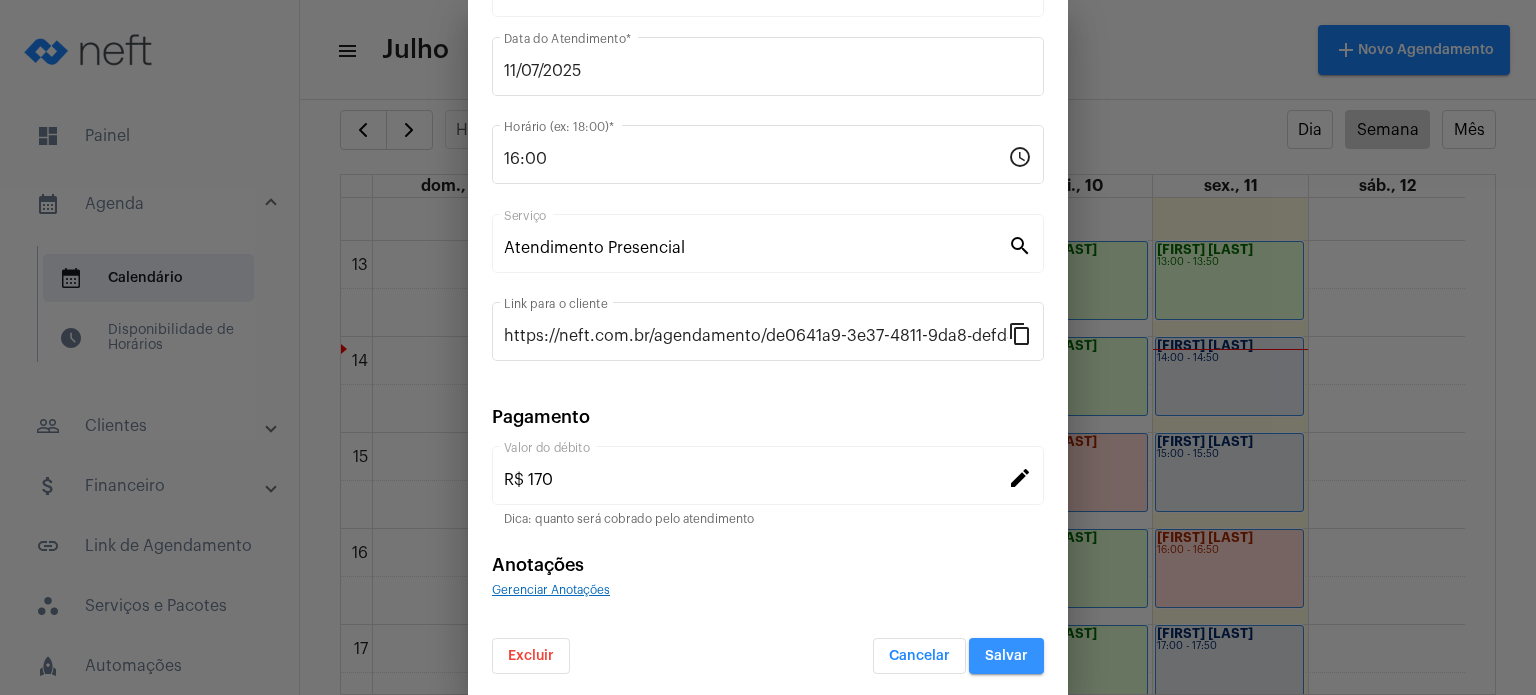 click on "Salvar" at bounding box center (1006, 656) 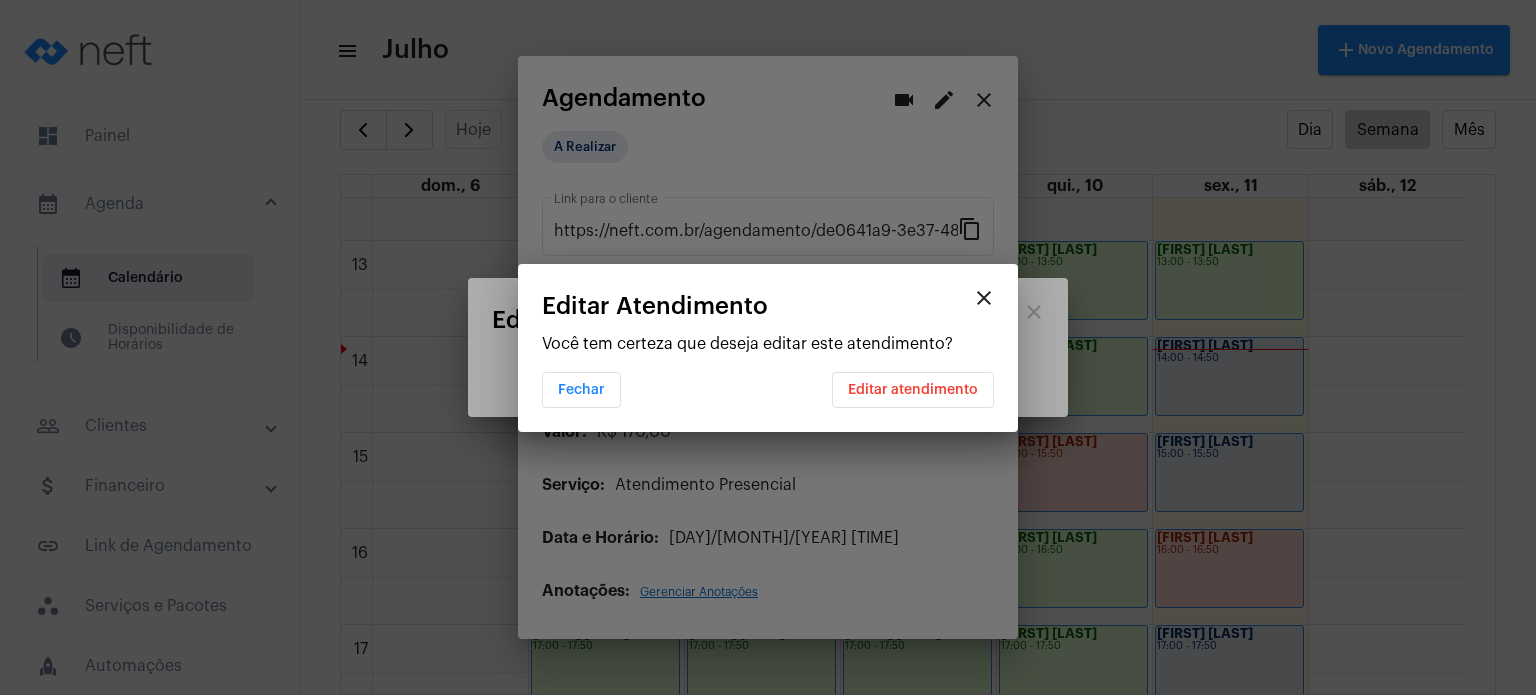 scroll, scrollTop: 0, scrollLeft: 0, axis: both 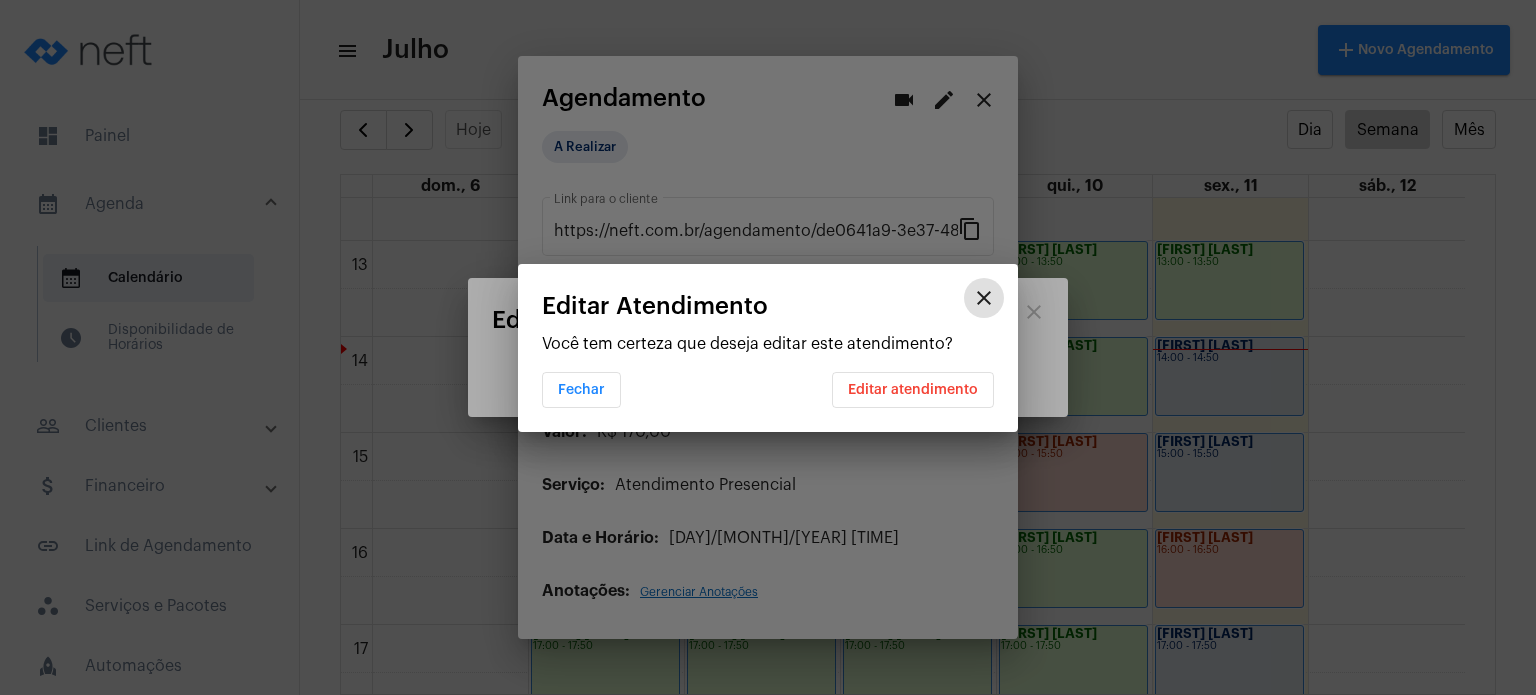 click on "Editar atendimento" at bounding box center (913, 390) 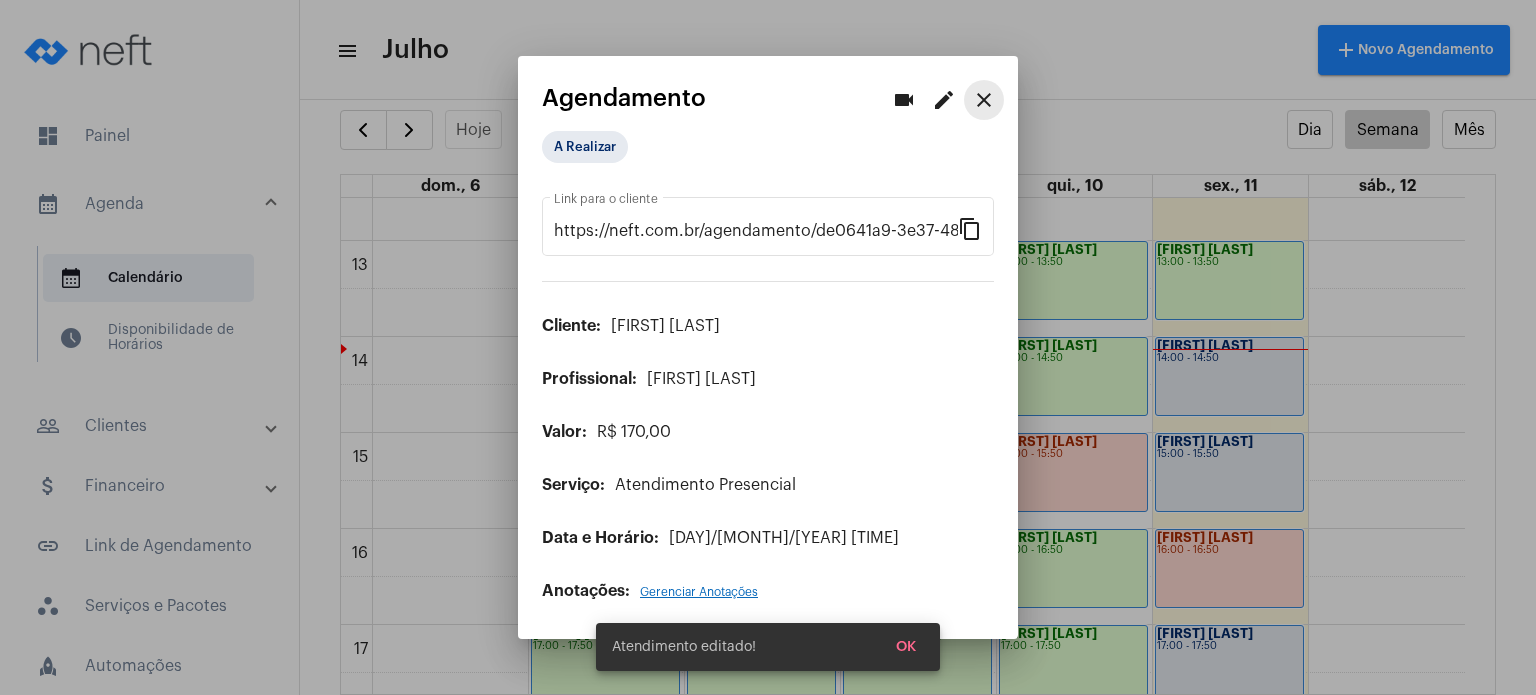 click on "close" at bounding box center [984, 100] 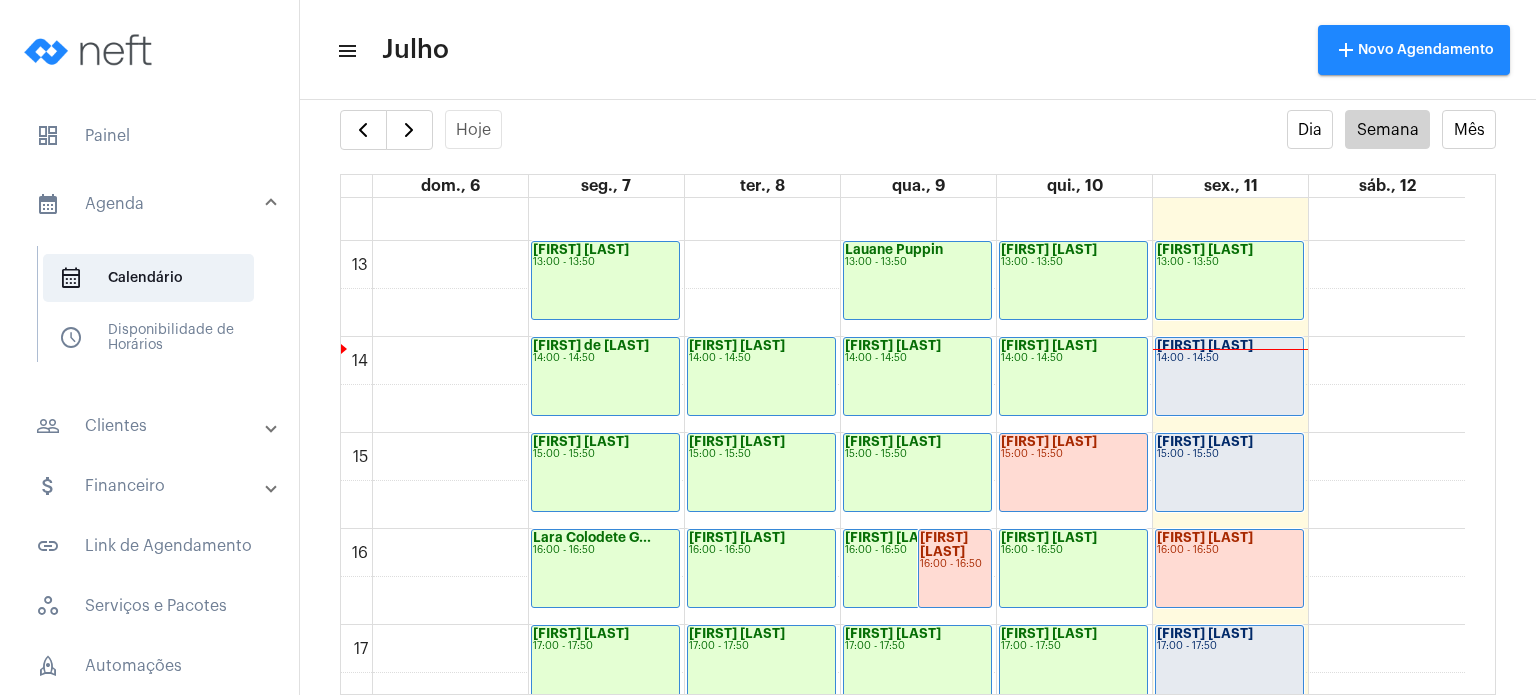 click on "[FIRST] [LAST]
[TIME] - [TIME]" 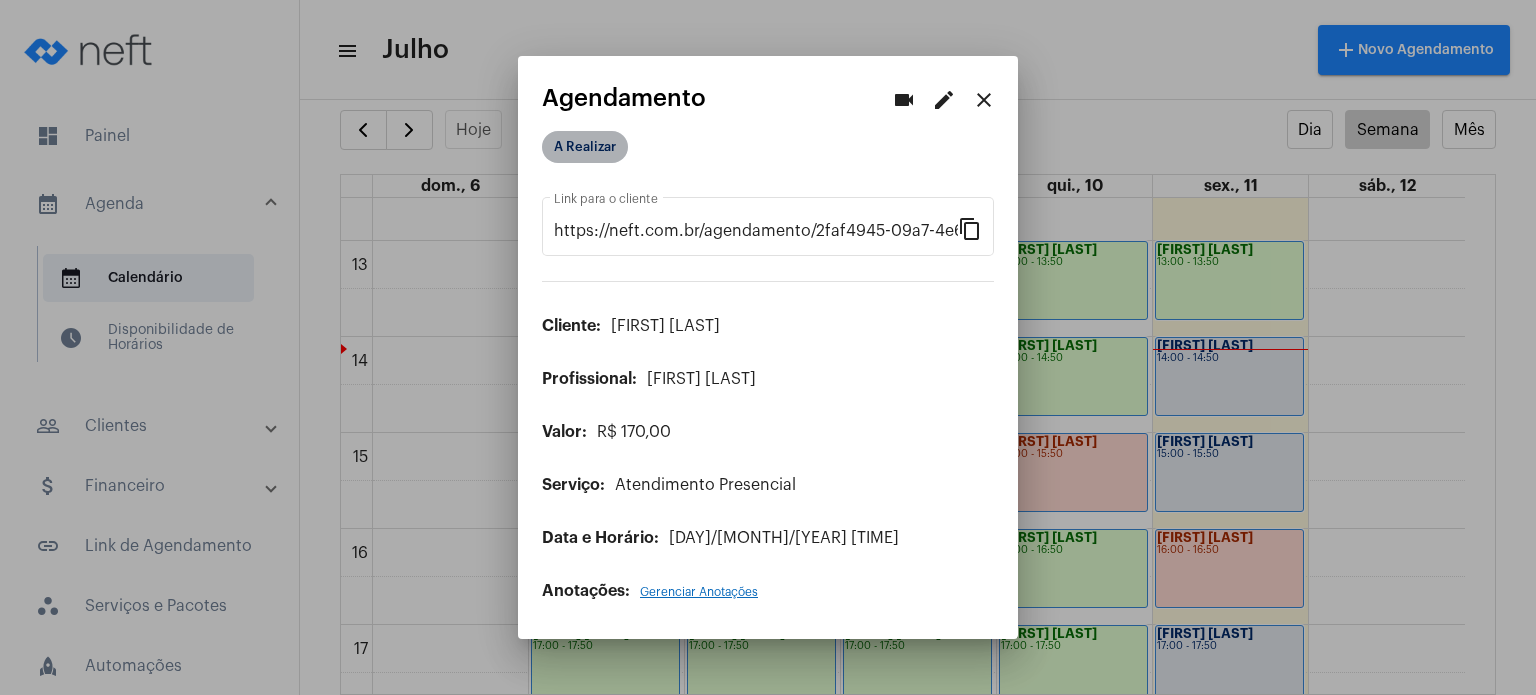 click on "A Realizar" at bounding box center (585, 147) 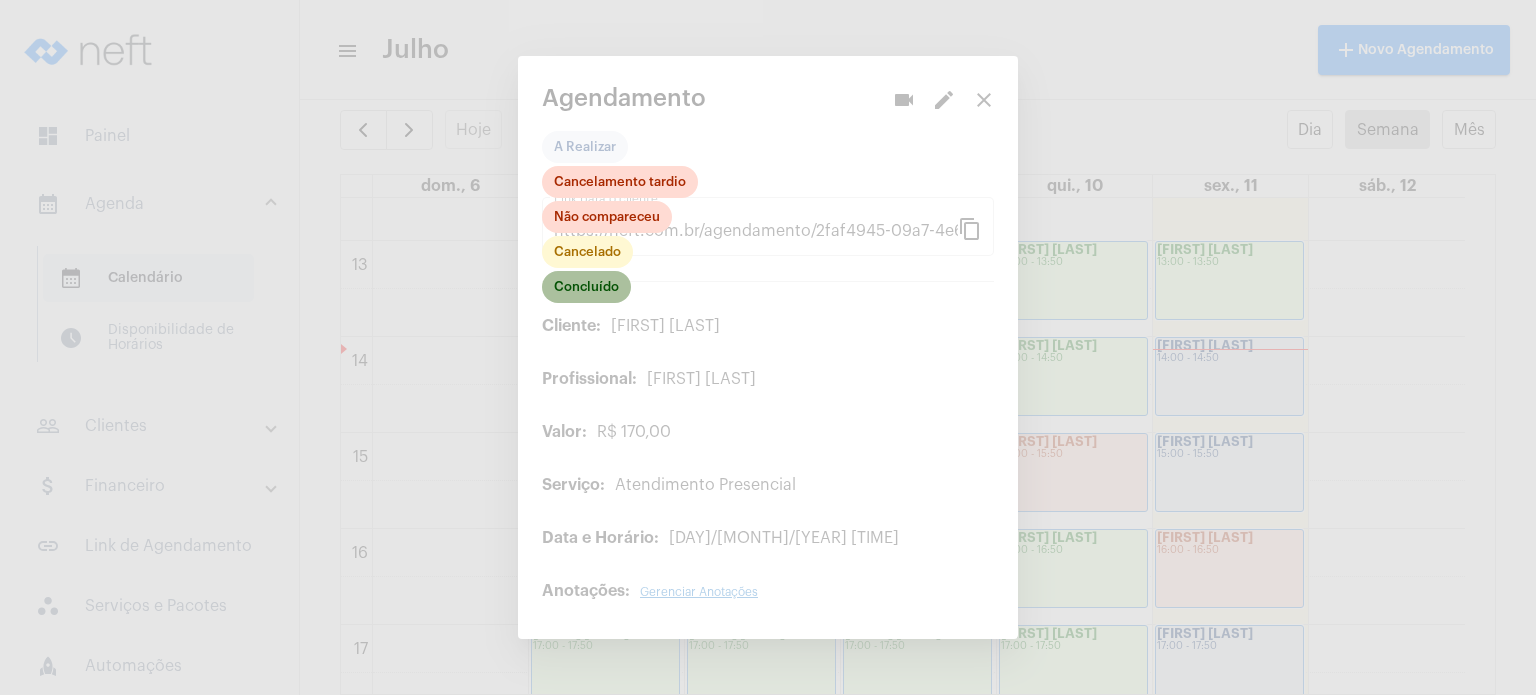 click on "Concluído" 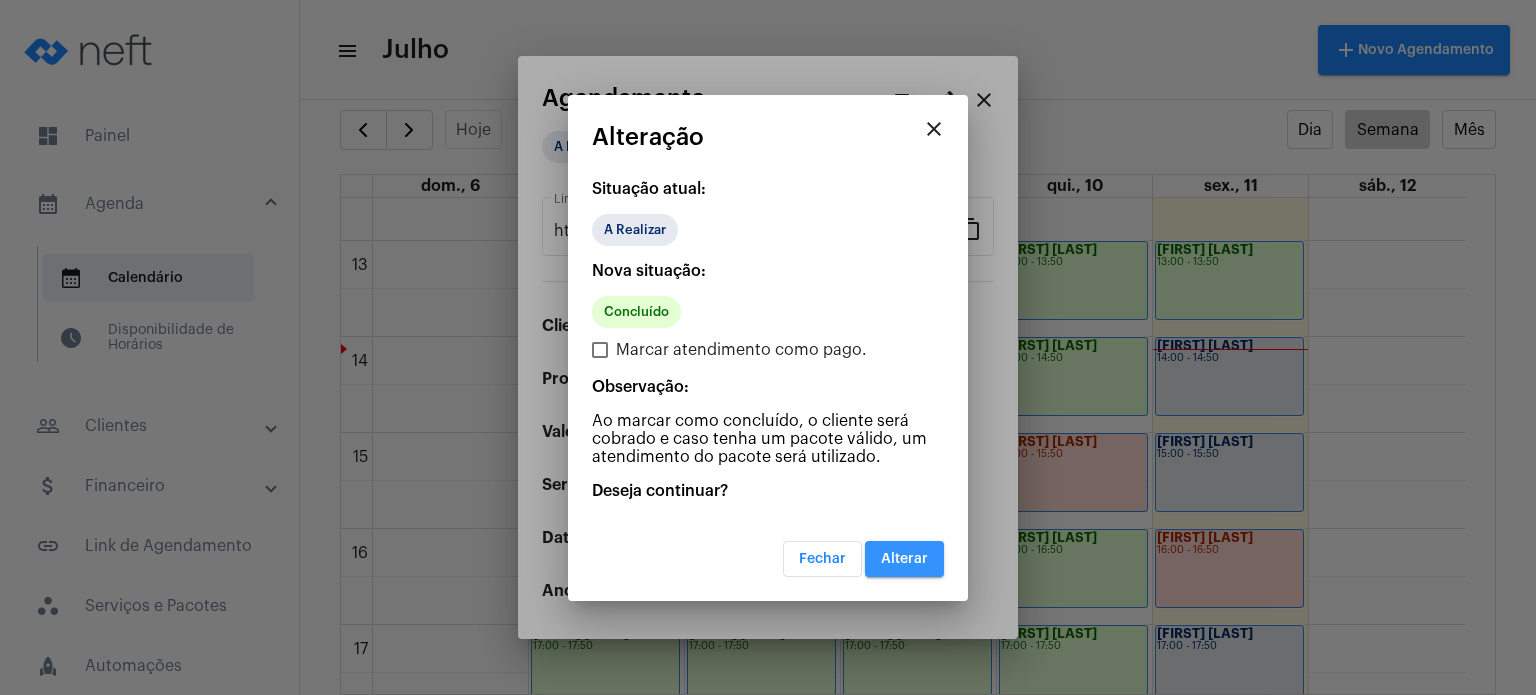 click on "Alterar" at bounding box center (904, 559) 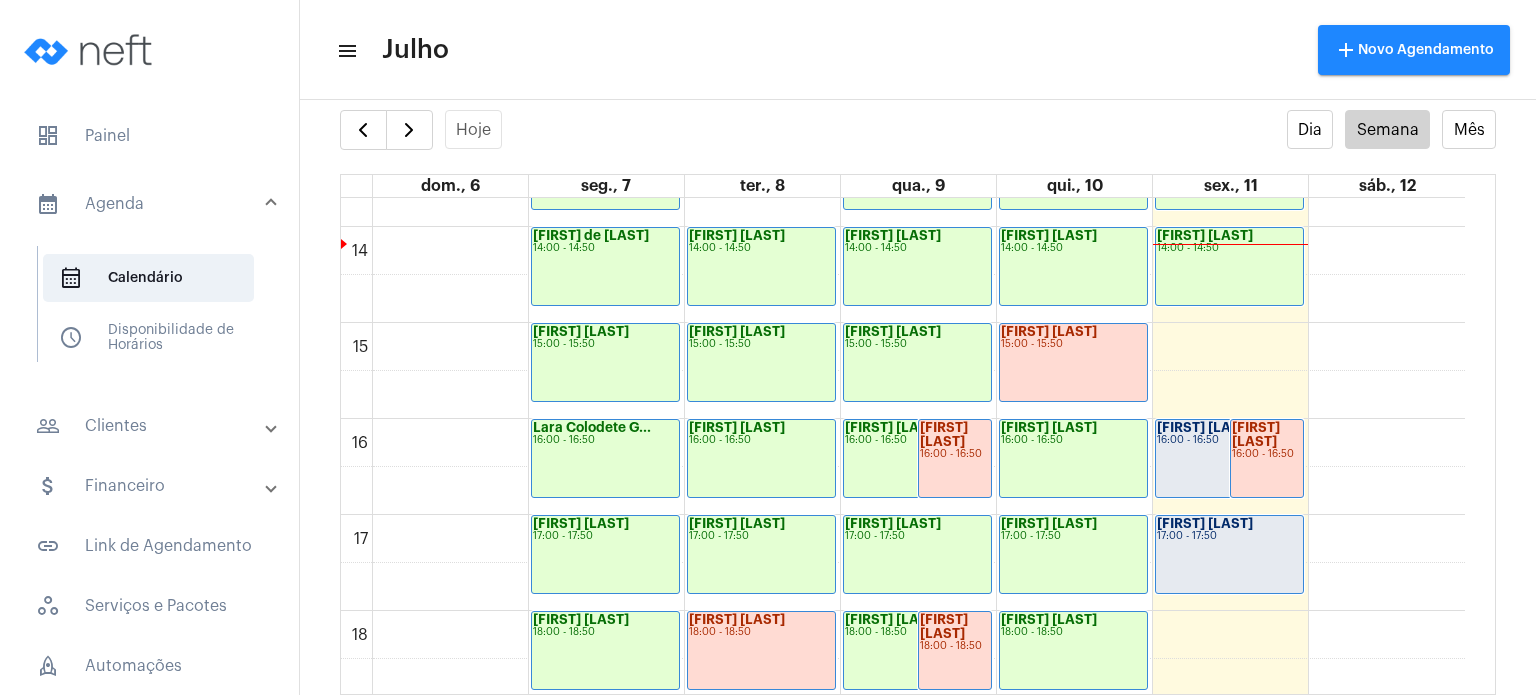 scroll, scrollTop: 1311, scrollLeft: 0, axis: vertical 